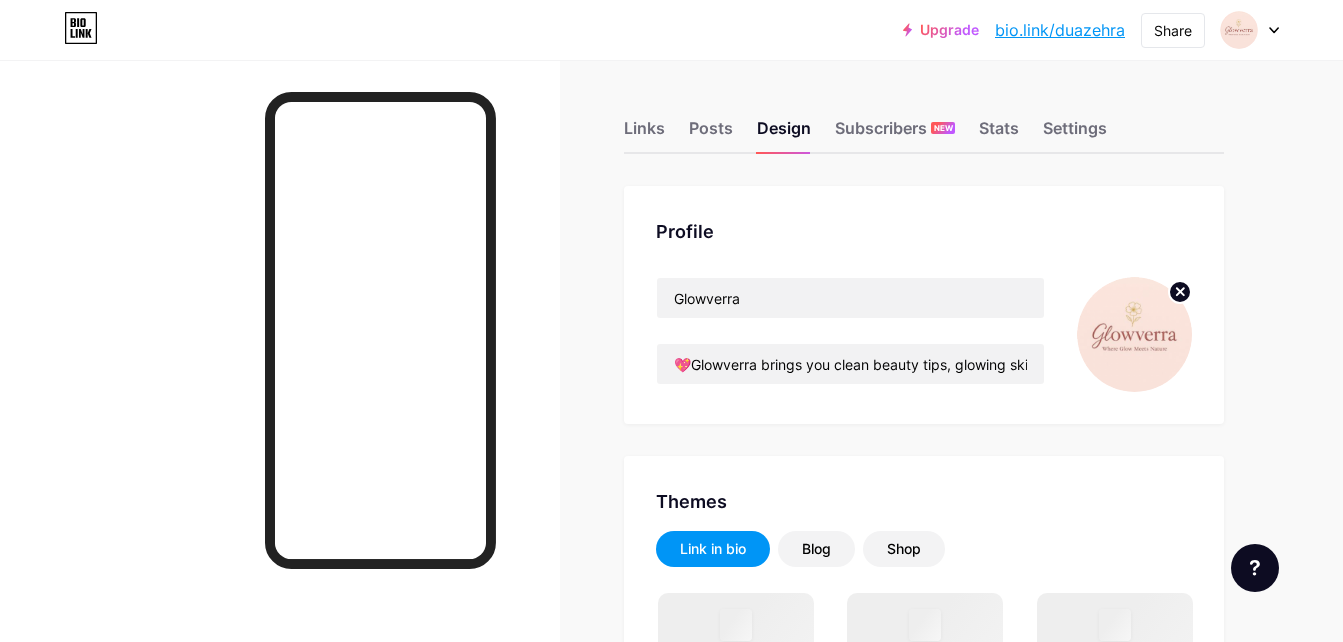 scroll, scrollTop: 0, scrollLeft: 0, axis: both 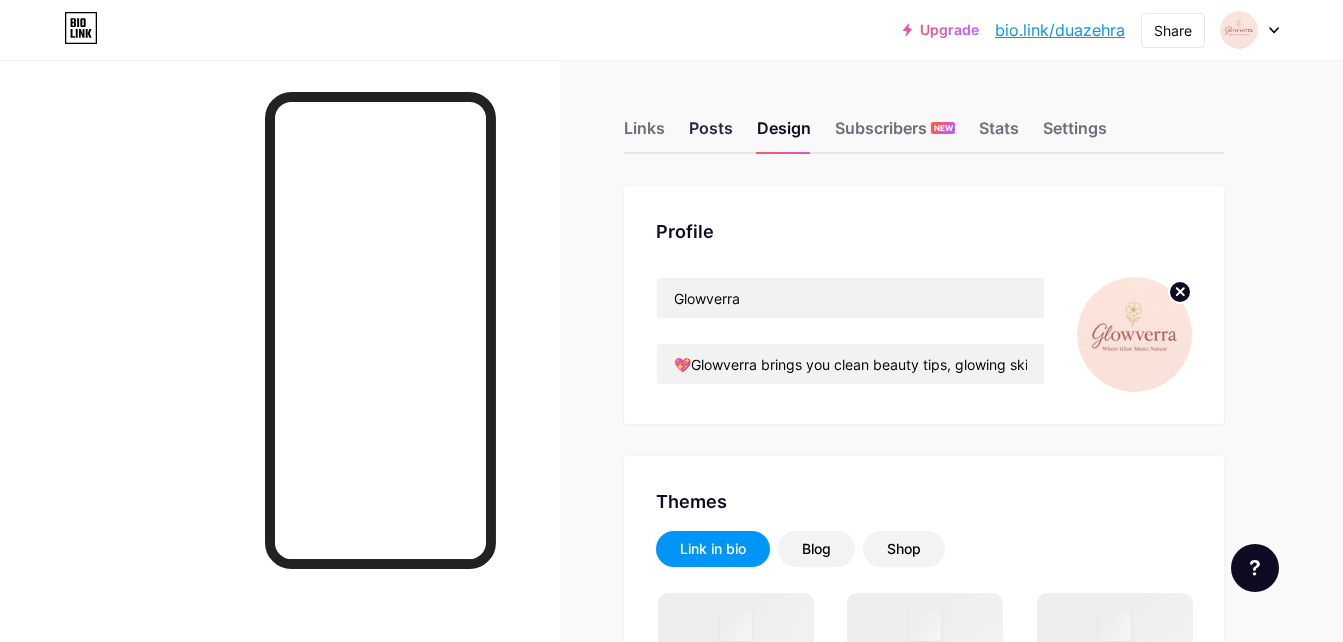 click on "Posts" at bounding box center [711, 134] 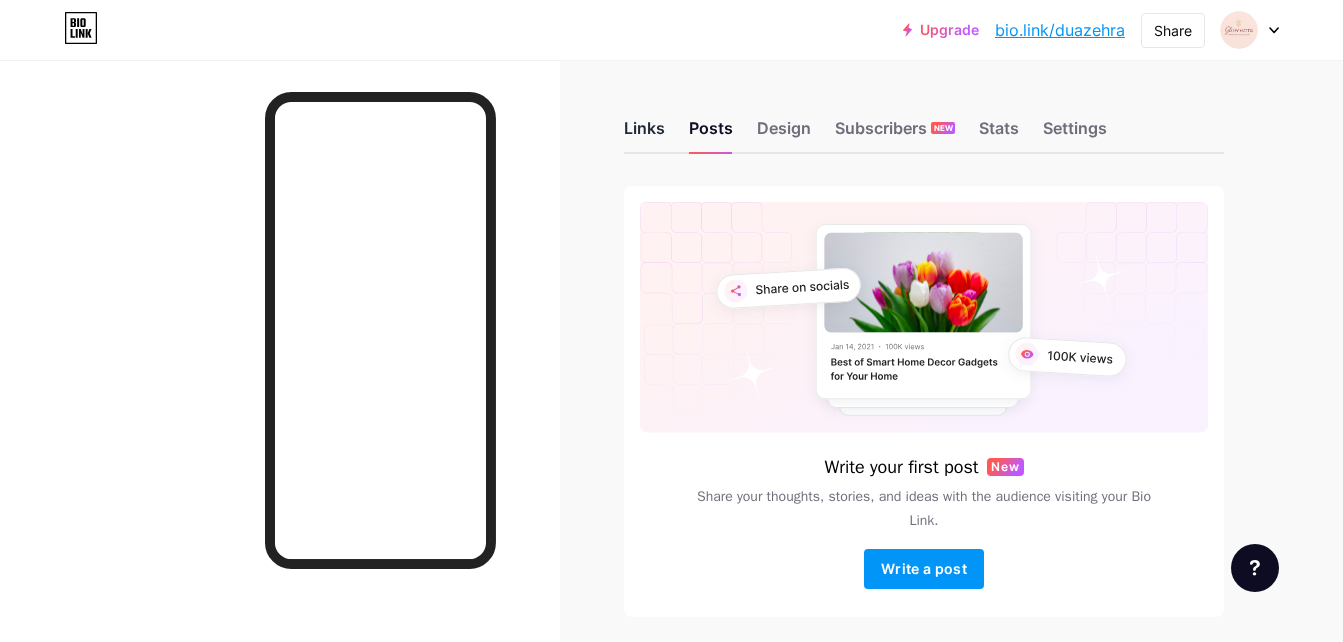 click on "Links" at bounding box center (644, 134) 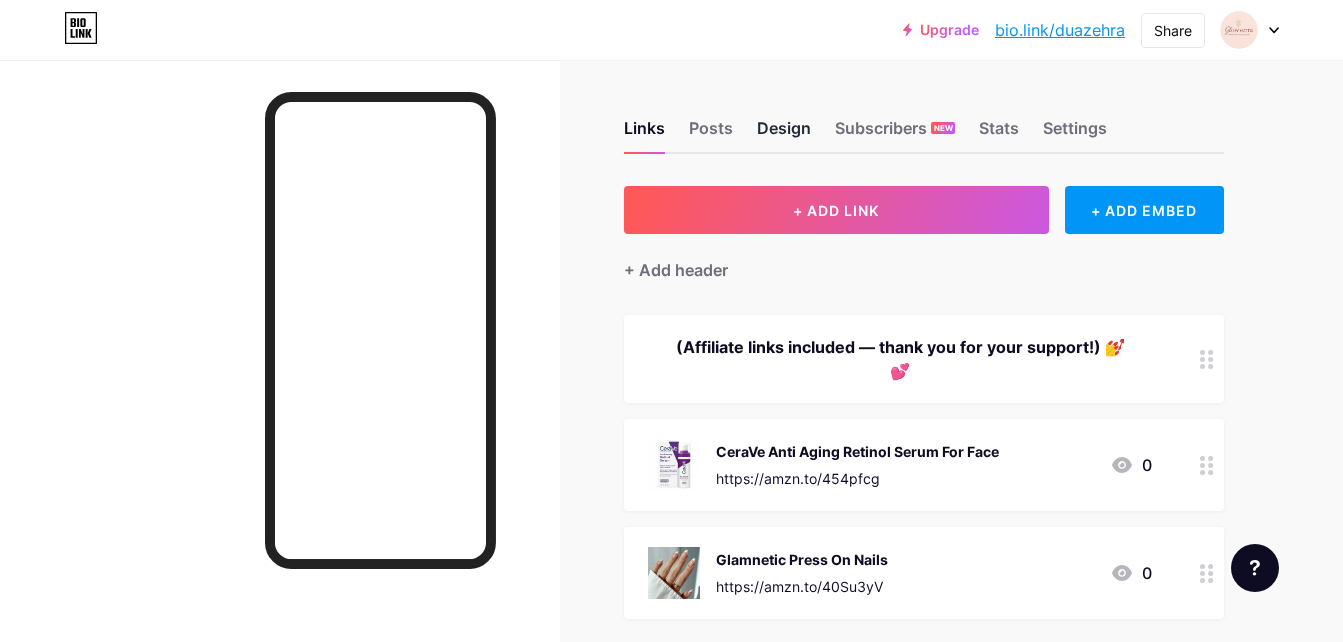 click on "Design" at bounding box center (784, 134) 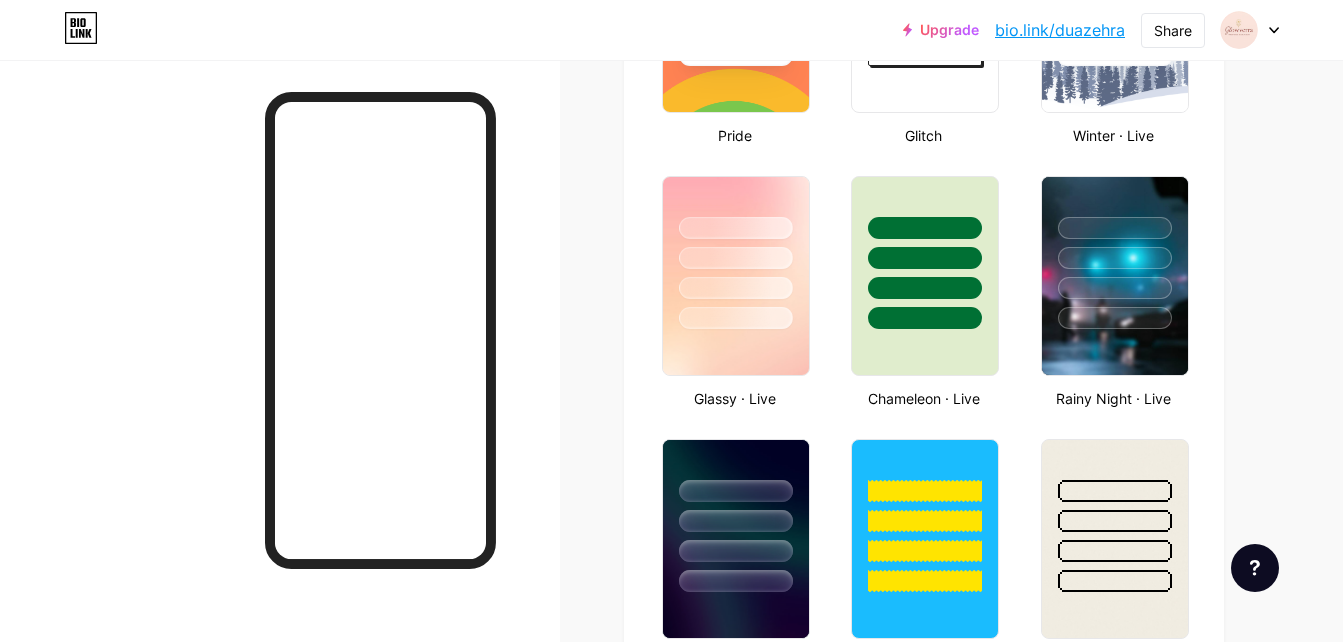 scroll, scrollTop: 933, scrollLeft: 0, axis: vertical 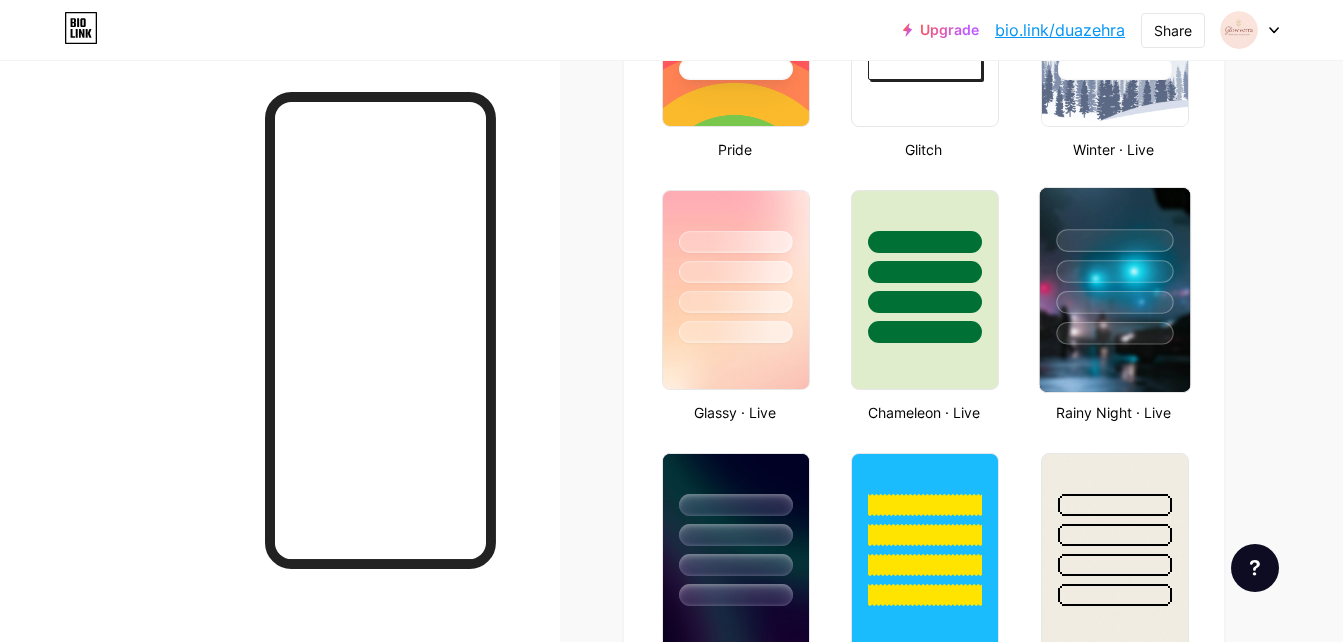 click at bounding box center (1114, 290) 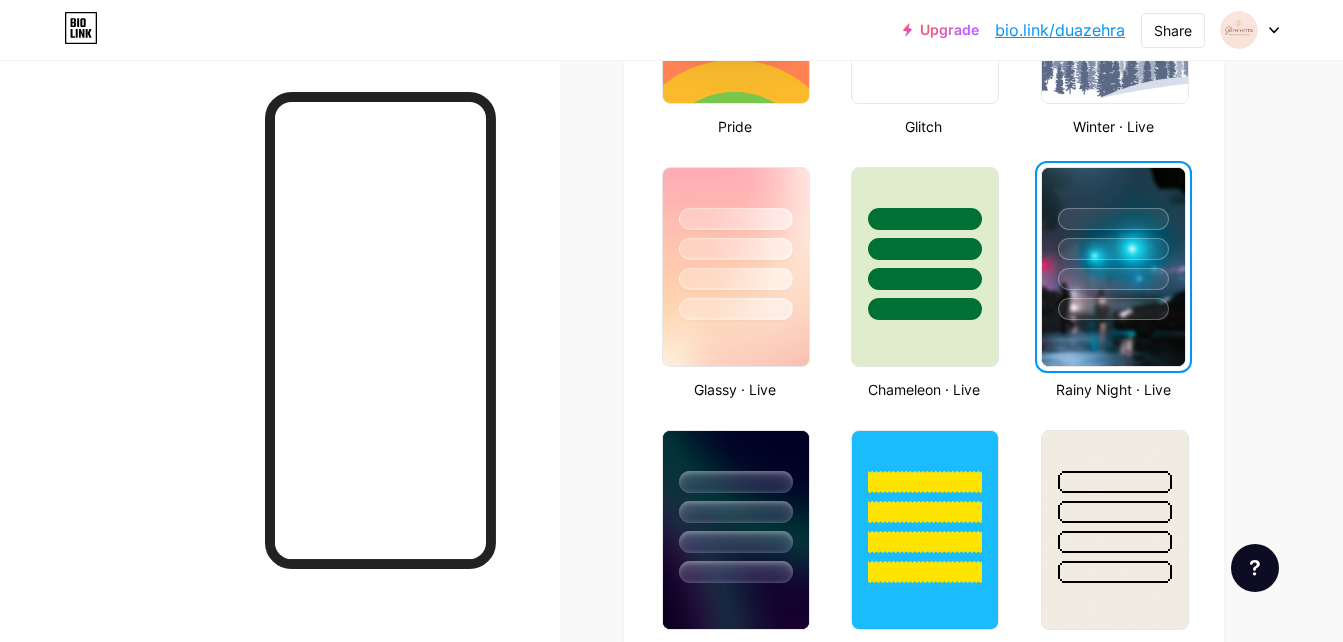 scroll, scrollTop: 961, scrollLeft: 0, axis: vertical 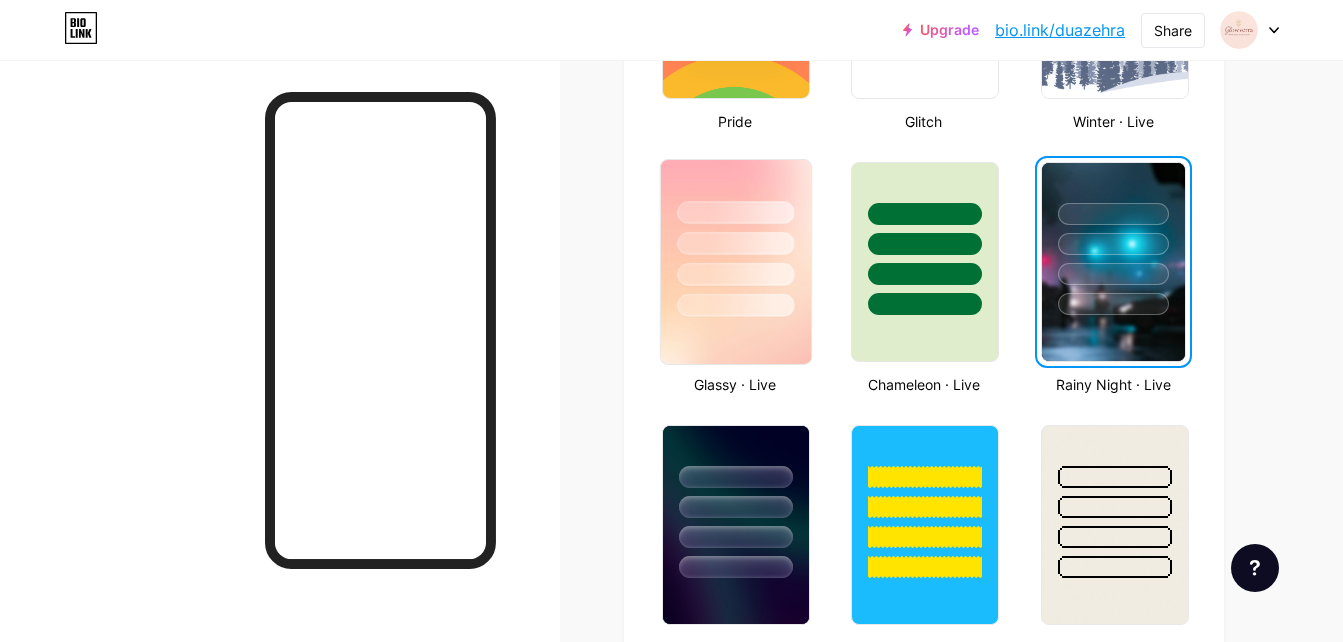 click at bounding box center (736, 262) 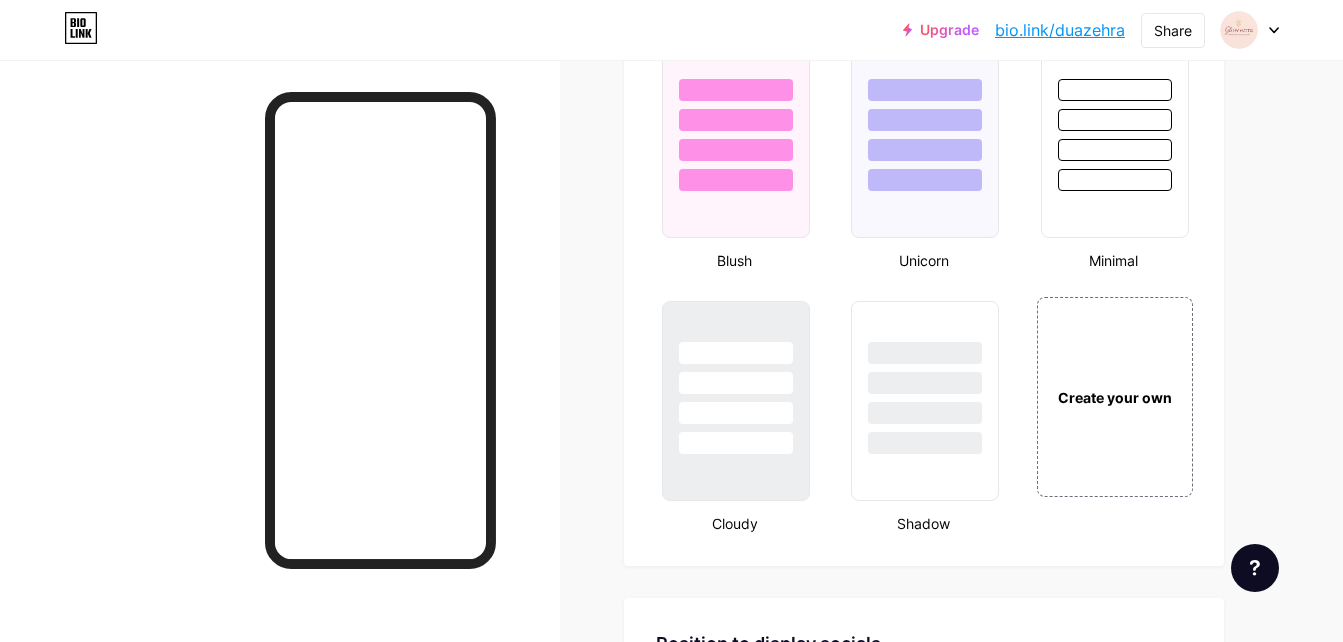 scroll, scrollTop: 2234, scrollLeft: 0, axis: vertical 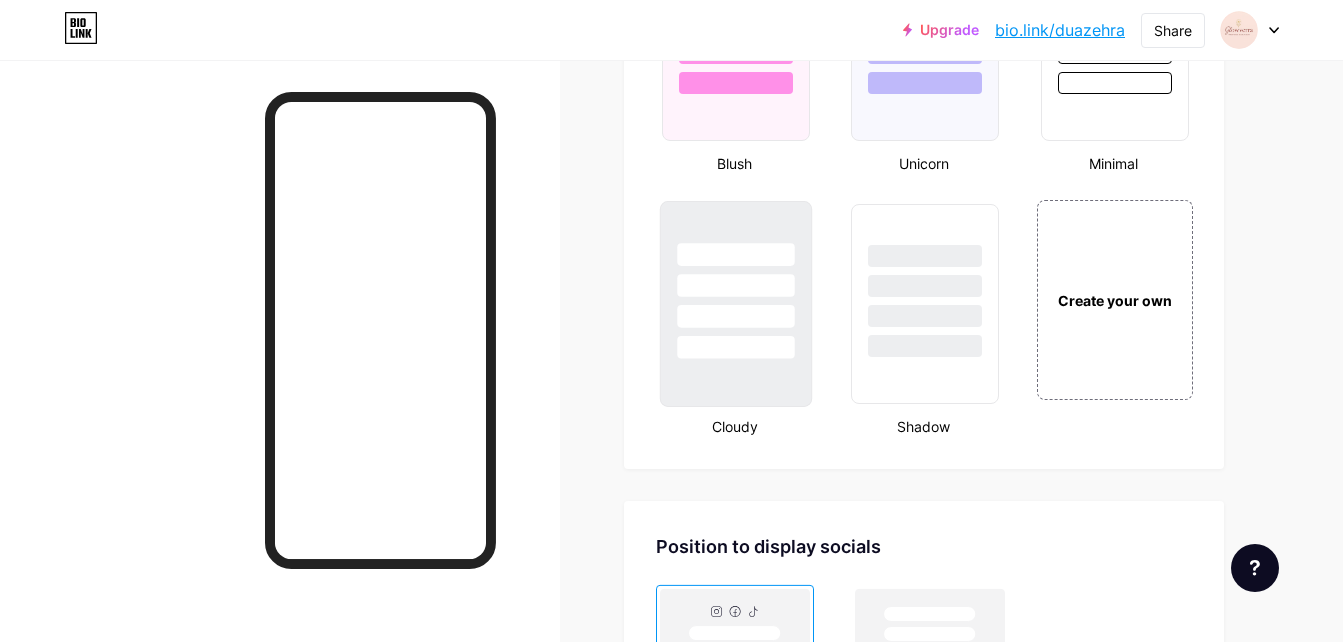 click at bounding box center (735, 347) 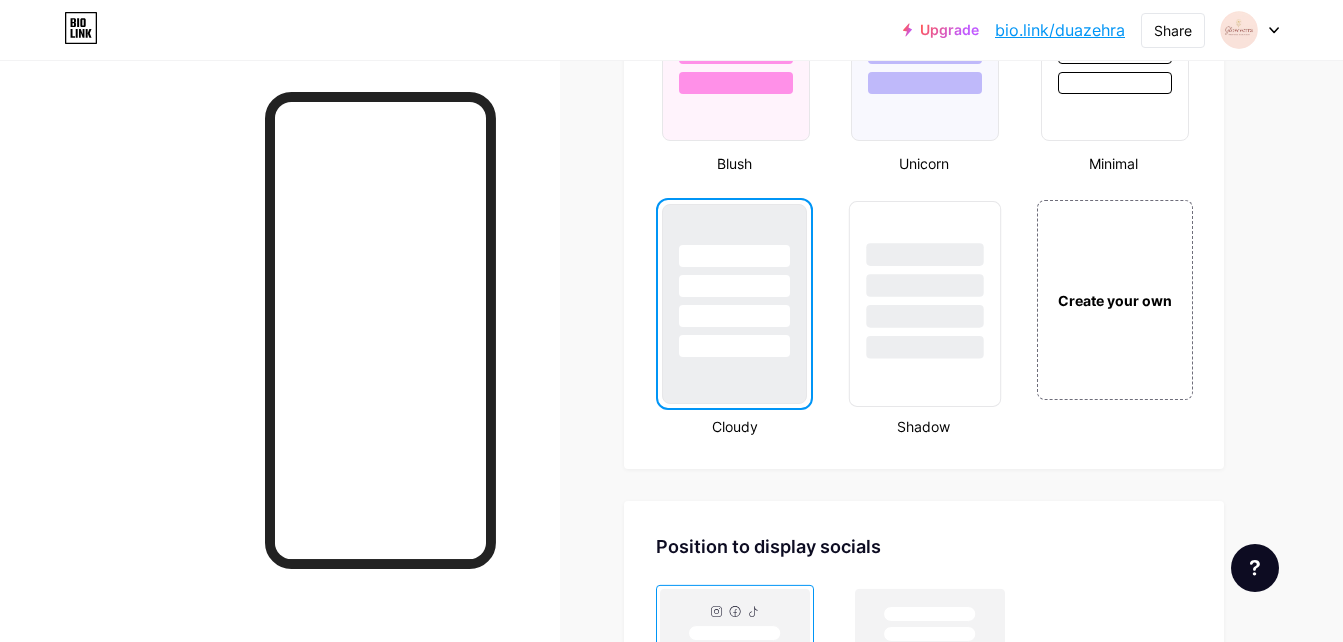click at bounding box center (925, 280) 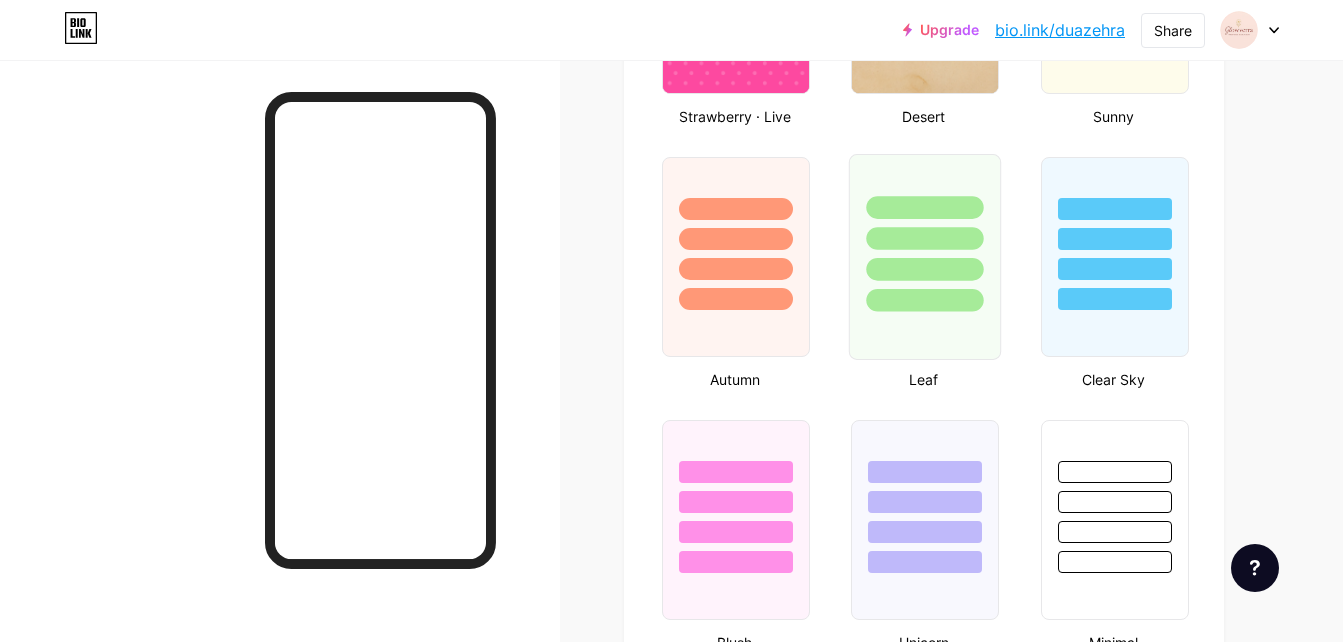 click at bounding box center (925, 257) 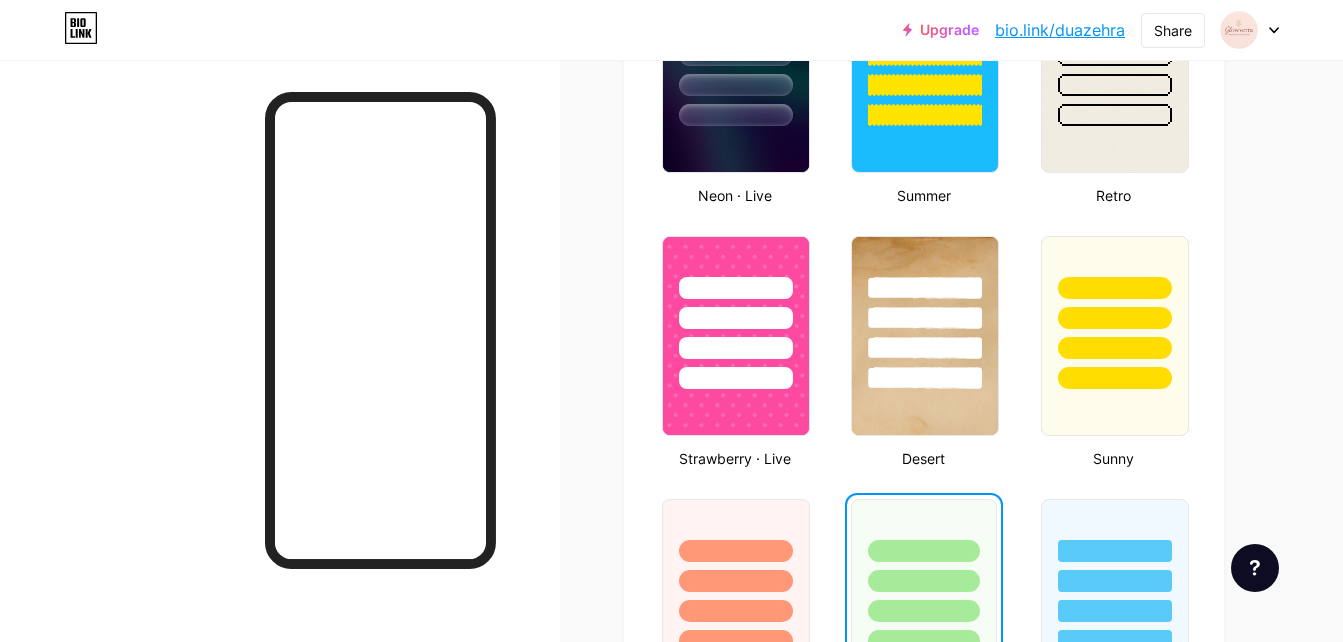 scroll, scrollTop: 1386, scrollLeft: 0, axis: vertical 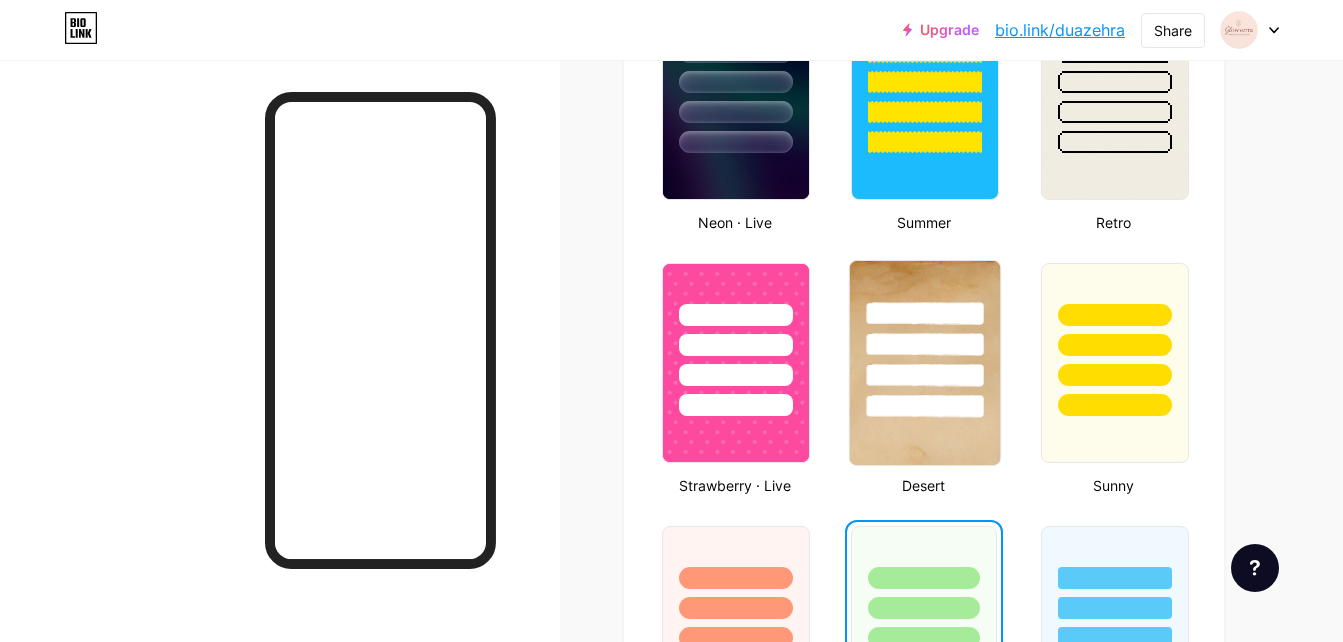click at bounding box center (925, 406) 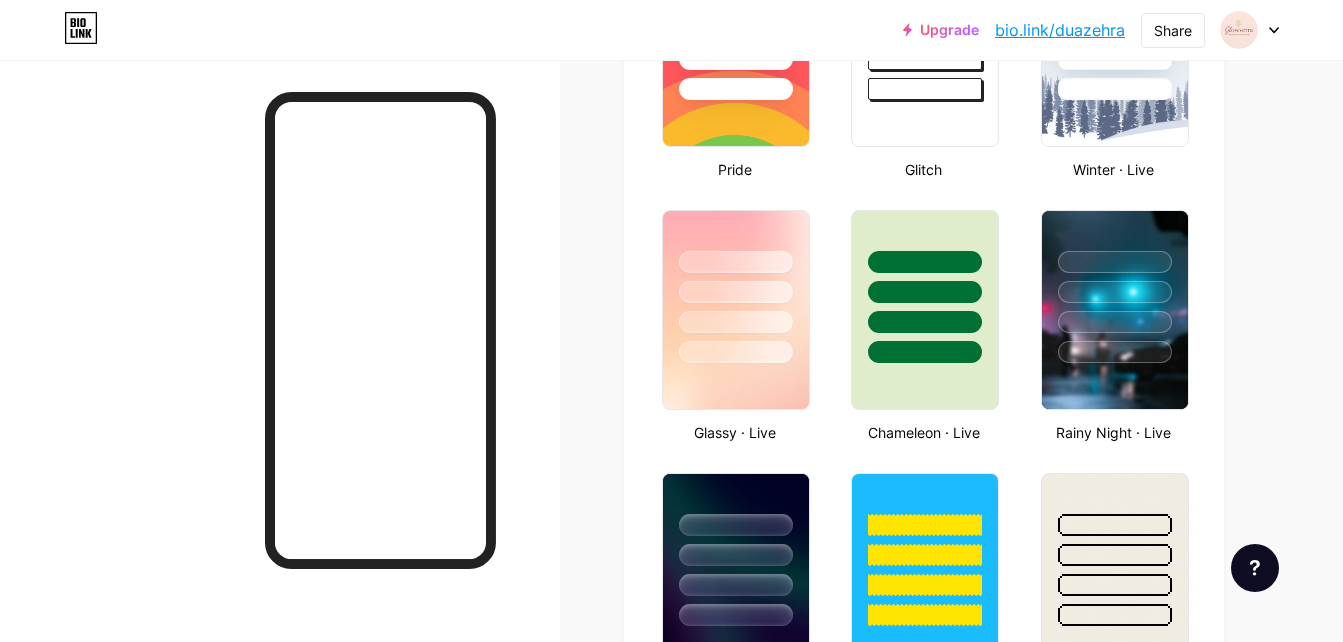 scroll, scrollTop: 879, scrollLeft: 0, axis: vertical 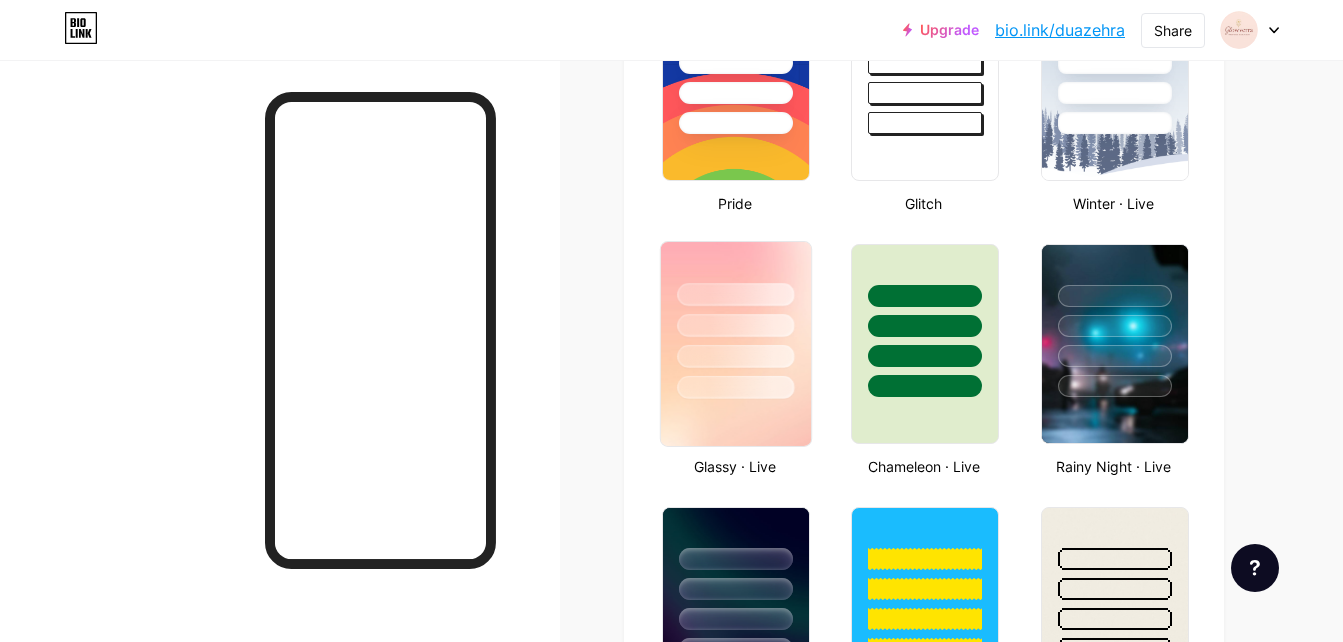 click at bounding box center (736, 344) 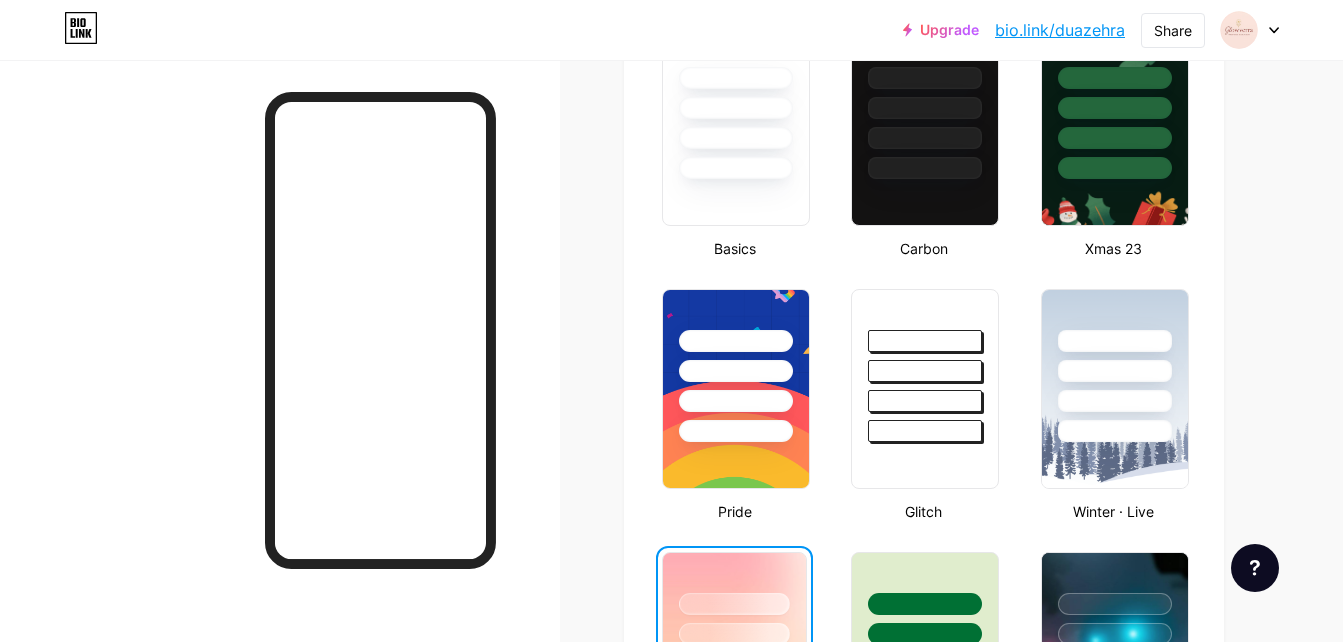scroll, scrollTop: 573, scrollLeft: 0, axis: vertical 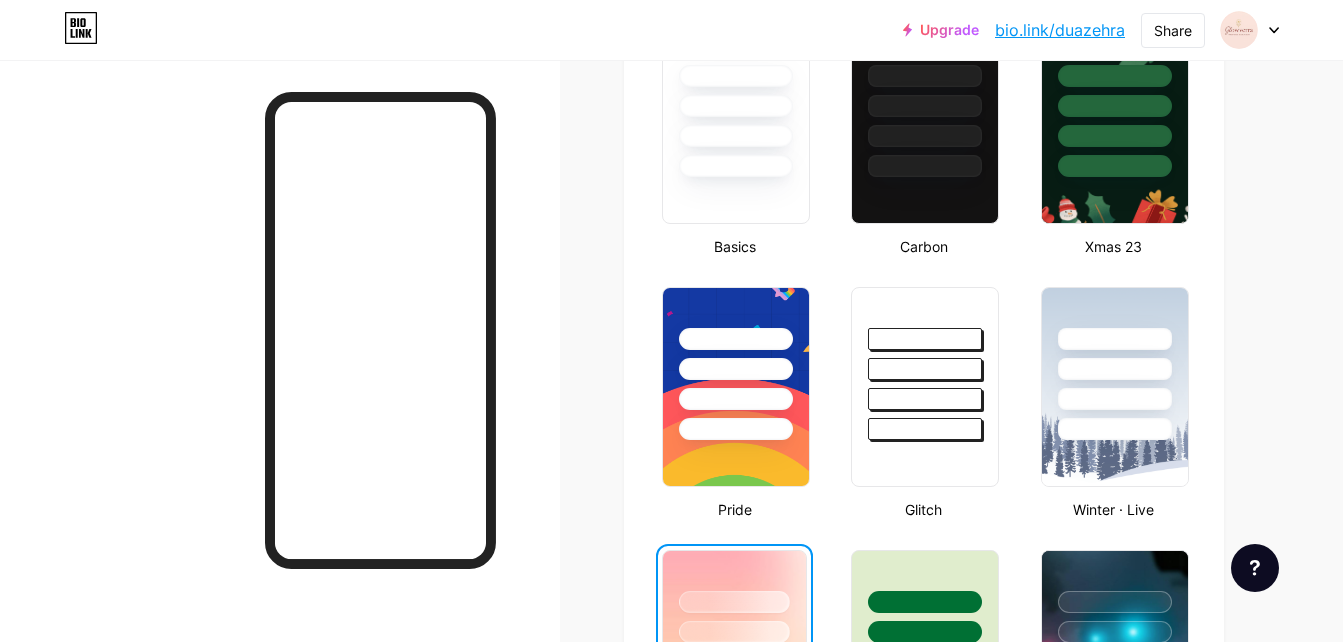 click at bounding box center [734, 627] 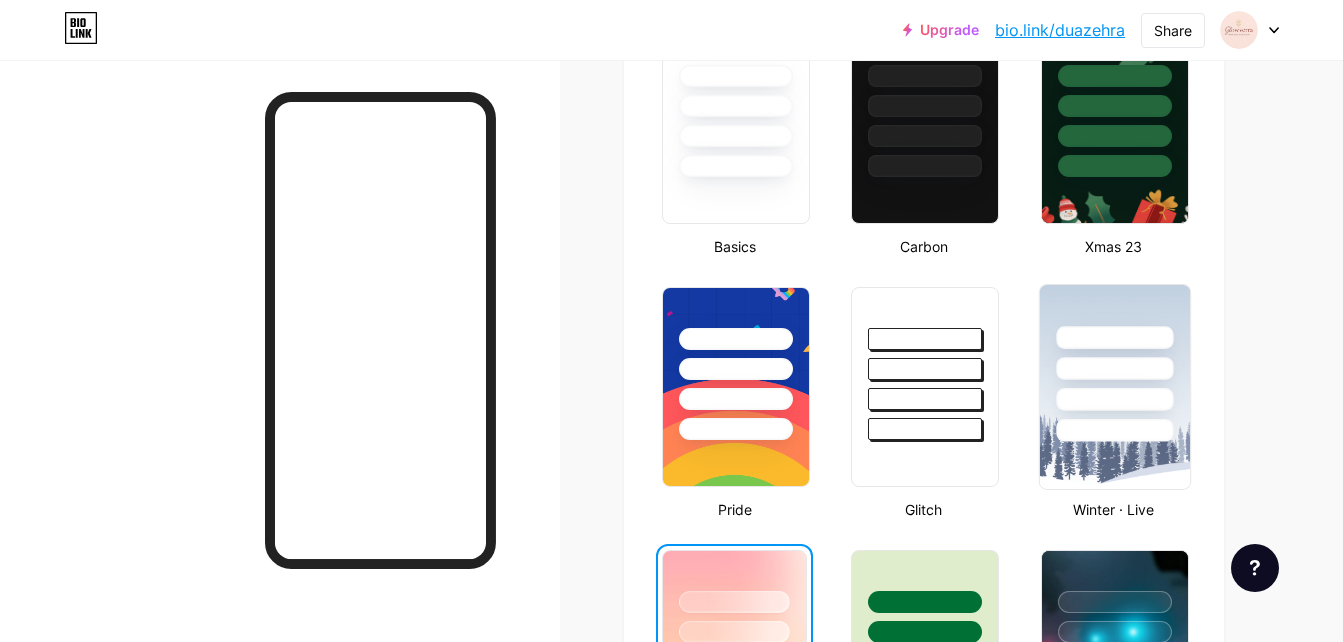 click at bounding box center [1114, 368] 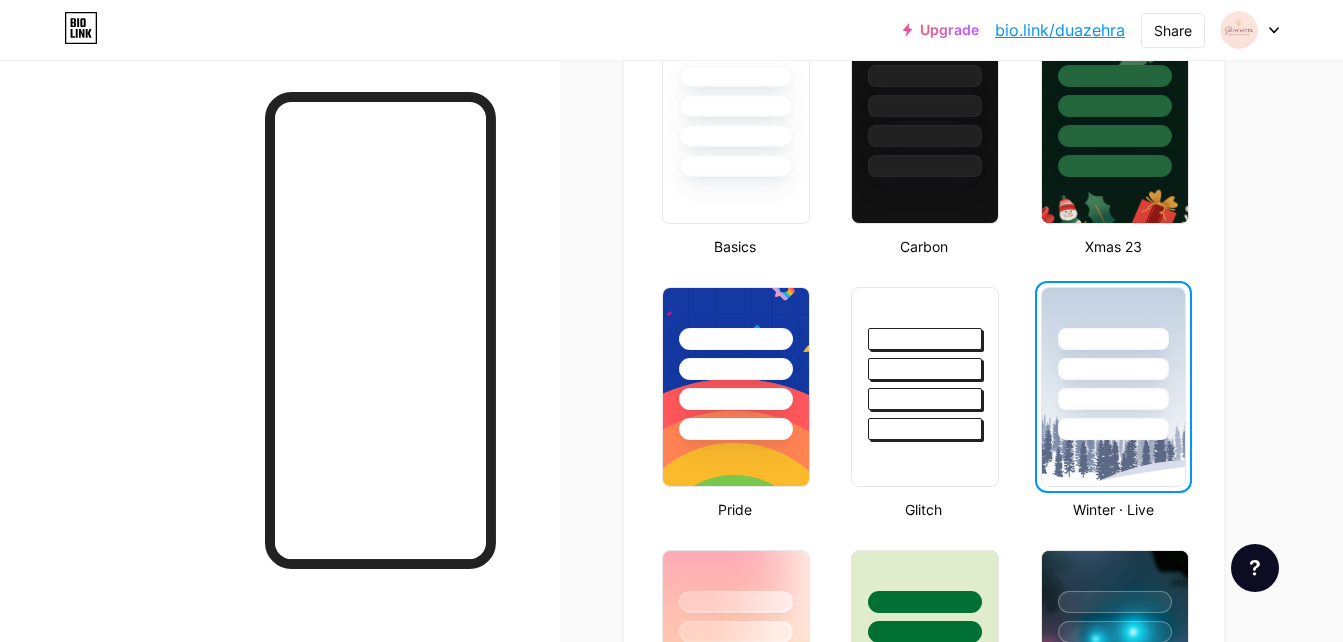 click at bounding box center [1113, 399] 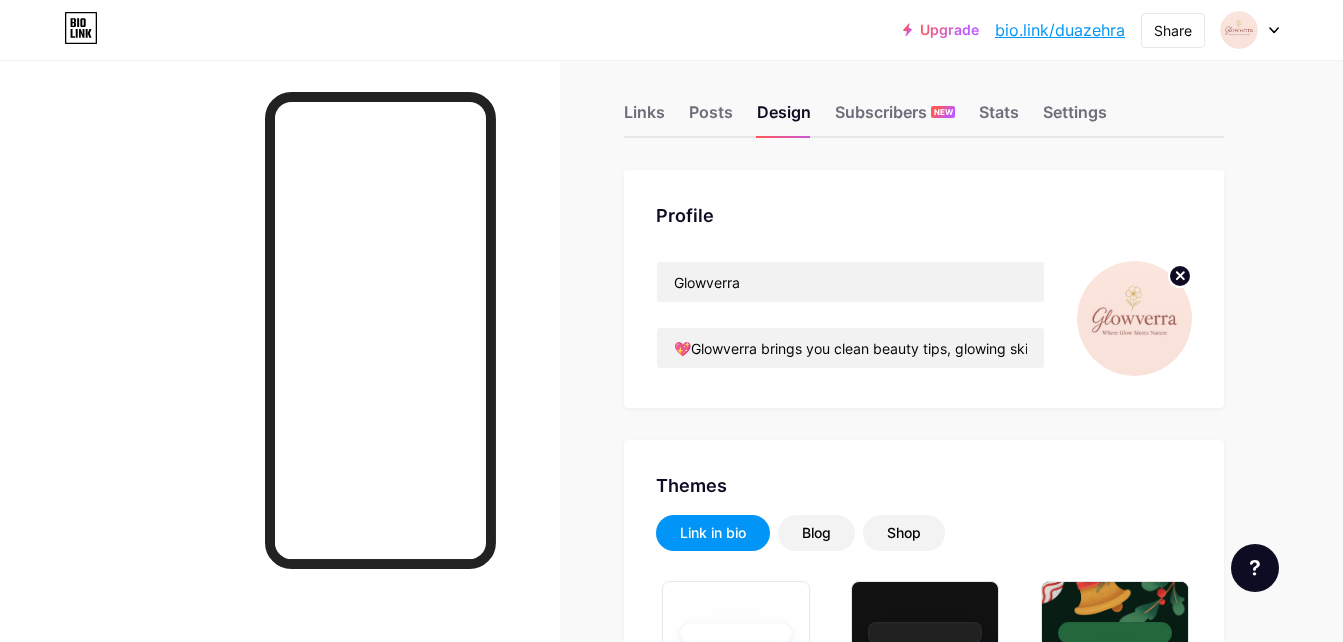 scroll, scrollTop: 0, scrollLeft: 0, axis: both 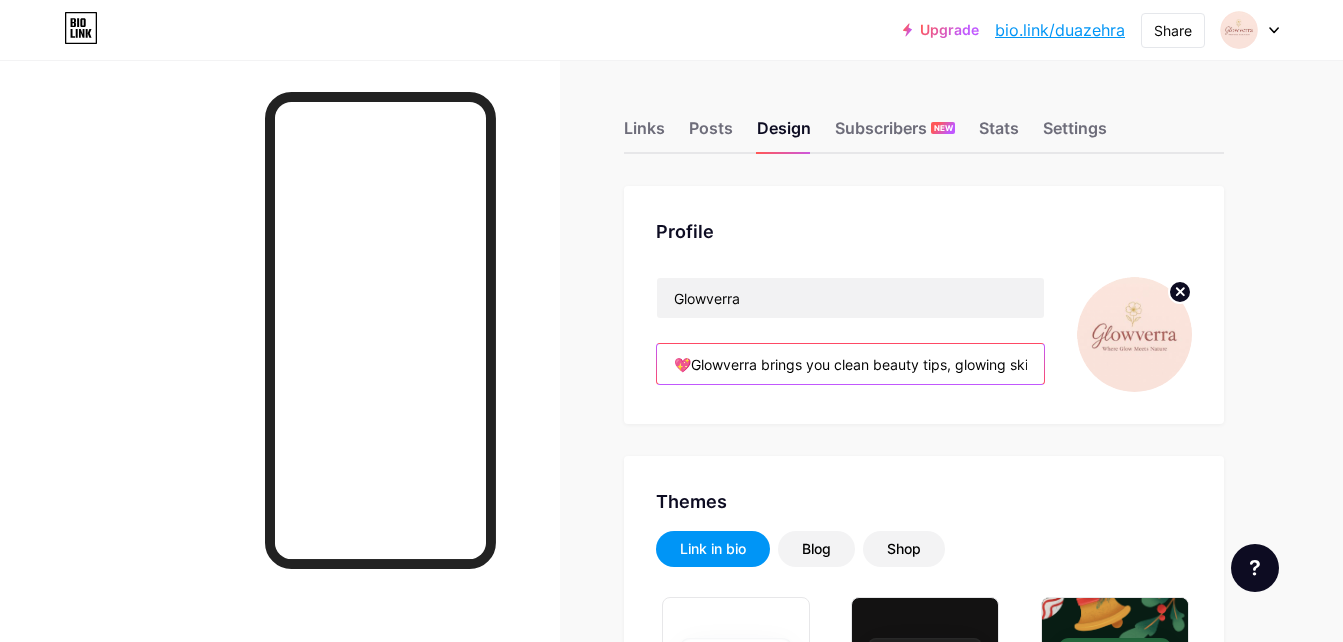 click on "💖Glowverra brings you clean beauty tips, glowing skin secrets, and minimalist makeup inspo. Discover your best skin yet — click the link to learn more and glow better!💖" at bounding box center [850, 364] 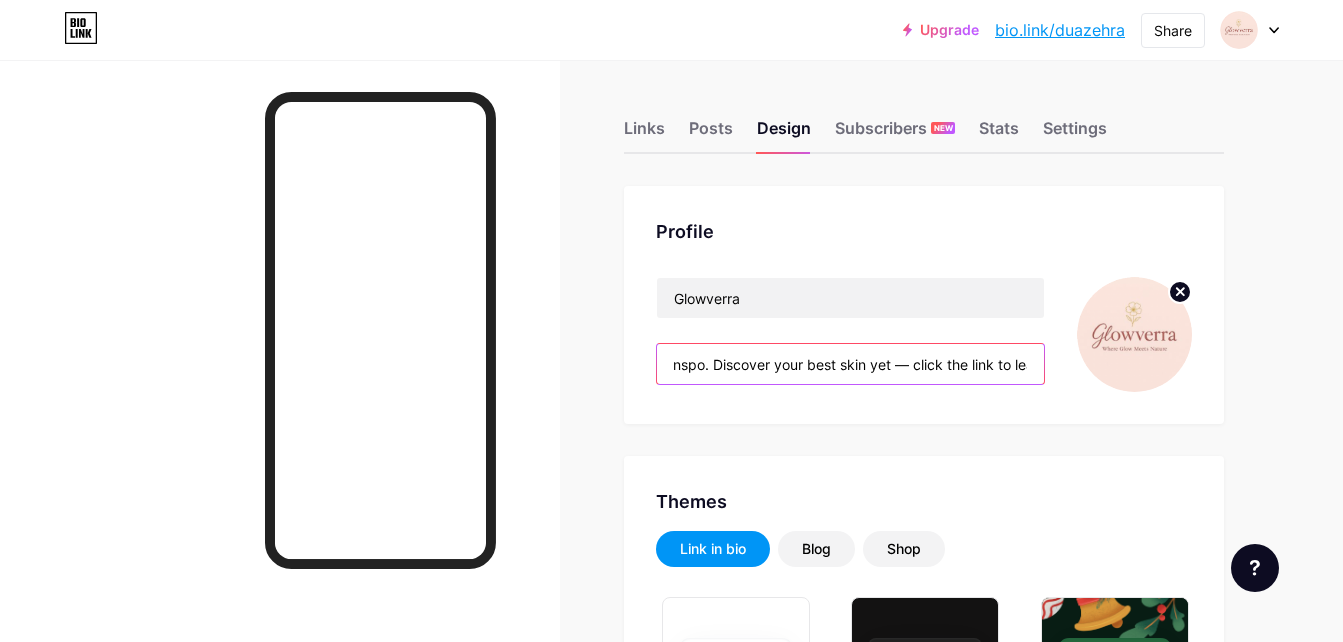 scroll, scrollTop: 0, scrollLeft: 596, axis: horizontal 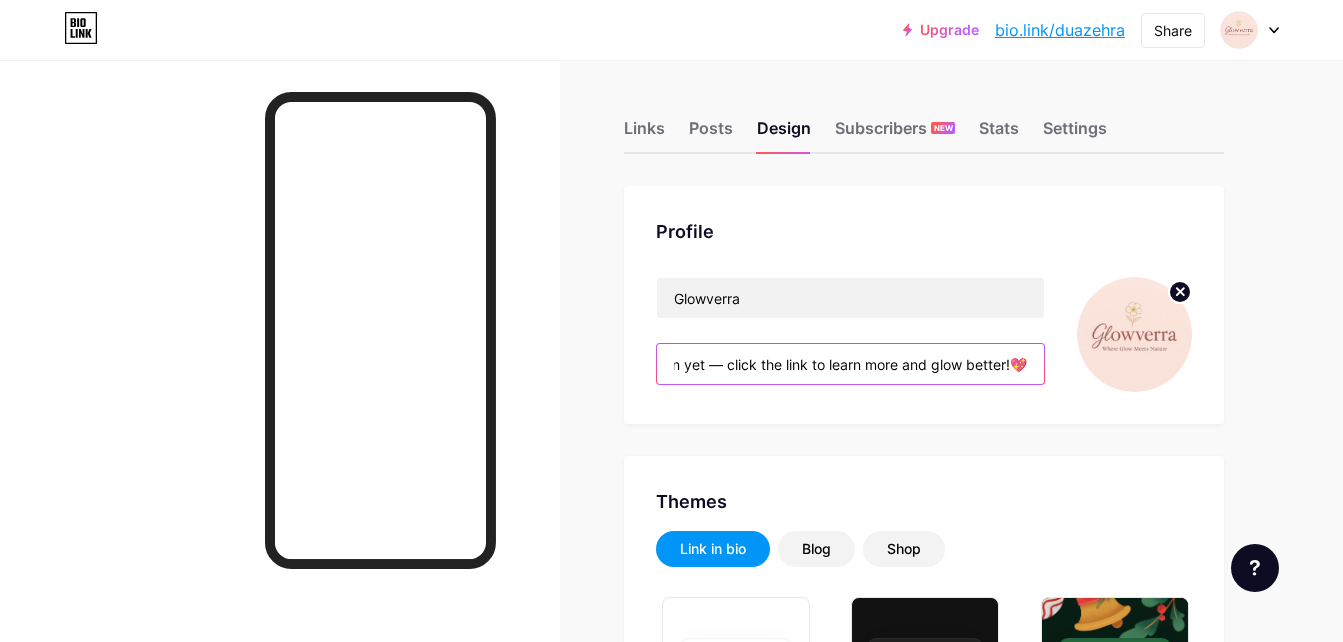 drag, startPoint x: 882, startPoint y: 365, endPoint x: 1005, endPoint y: 377, distance: 123.58398 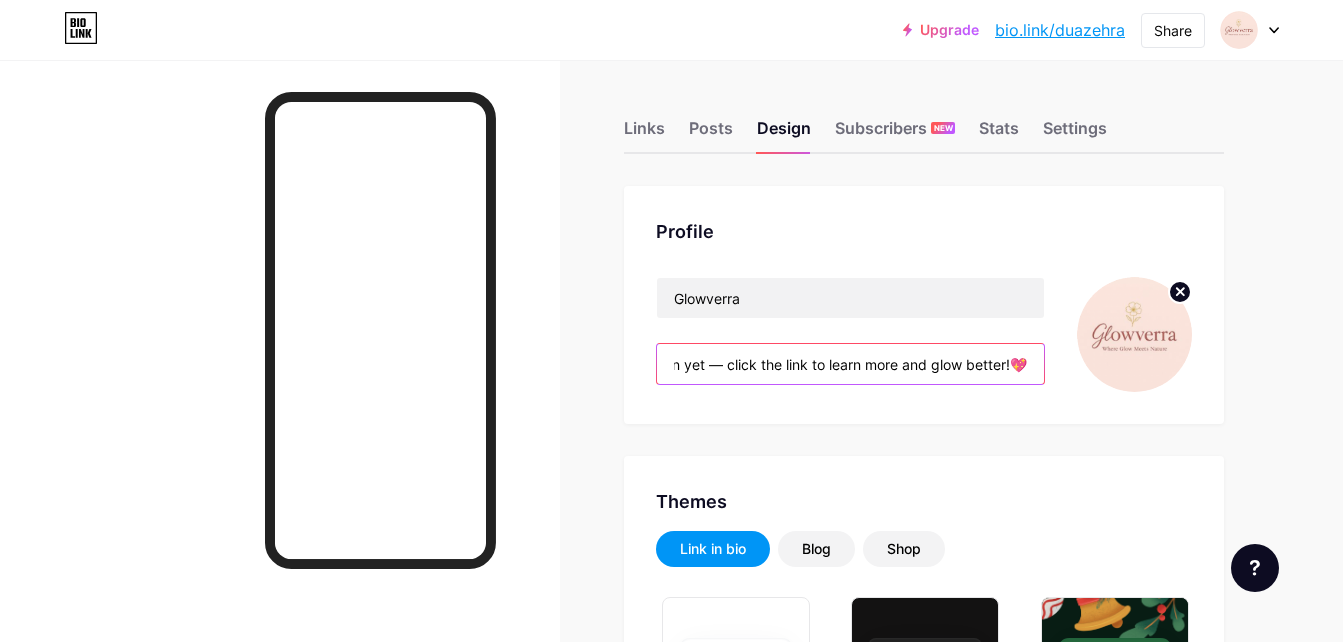 click on "💖Glowverra brings you clean beauty tips, glowing skin secrets, and minimalist makeup inspo. Discover your best skin yet — click the link to learn more and glow better!💖" at bounding box center [850, 364] 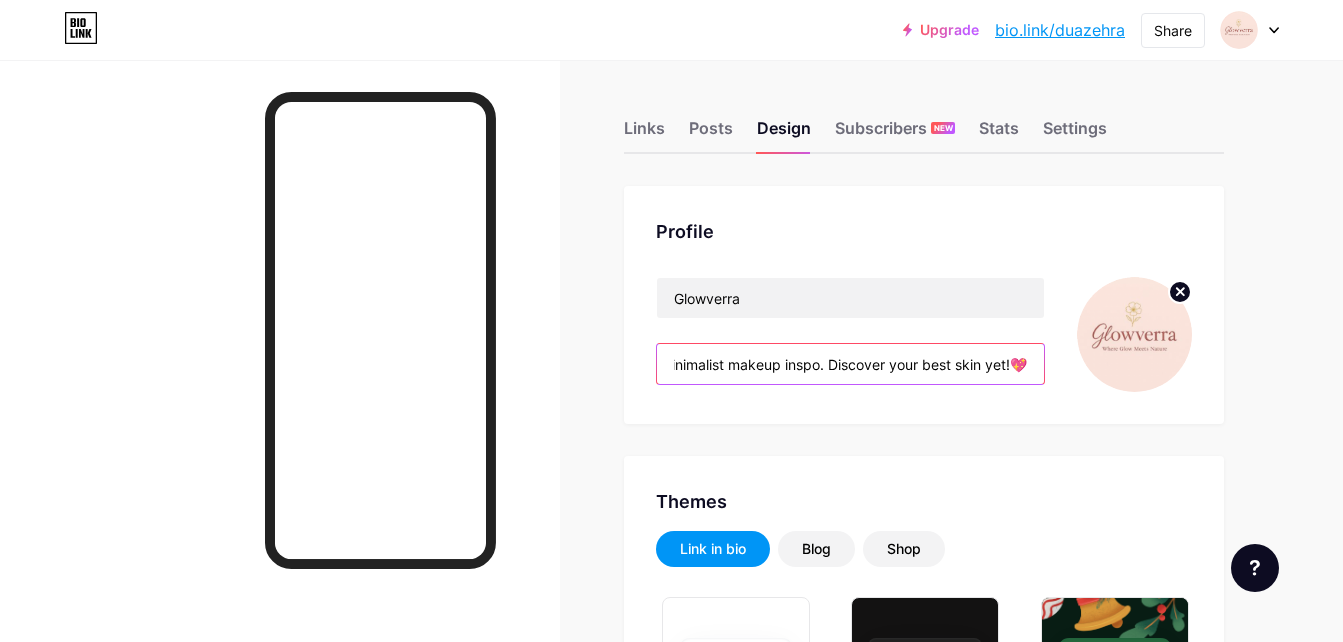 scroll, scrollTop: 0, scrollLeft: 474, axis: horizontal 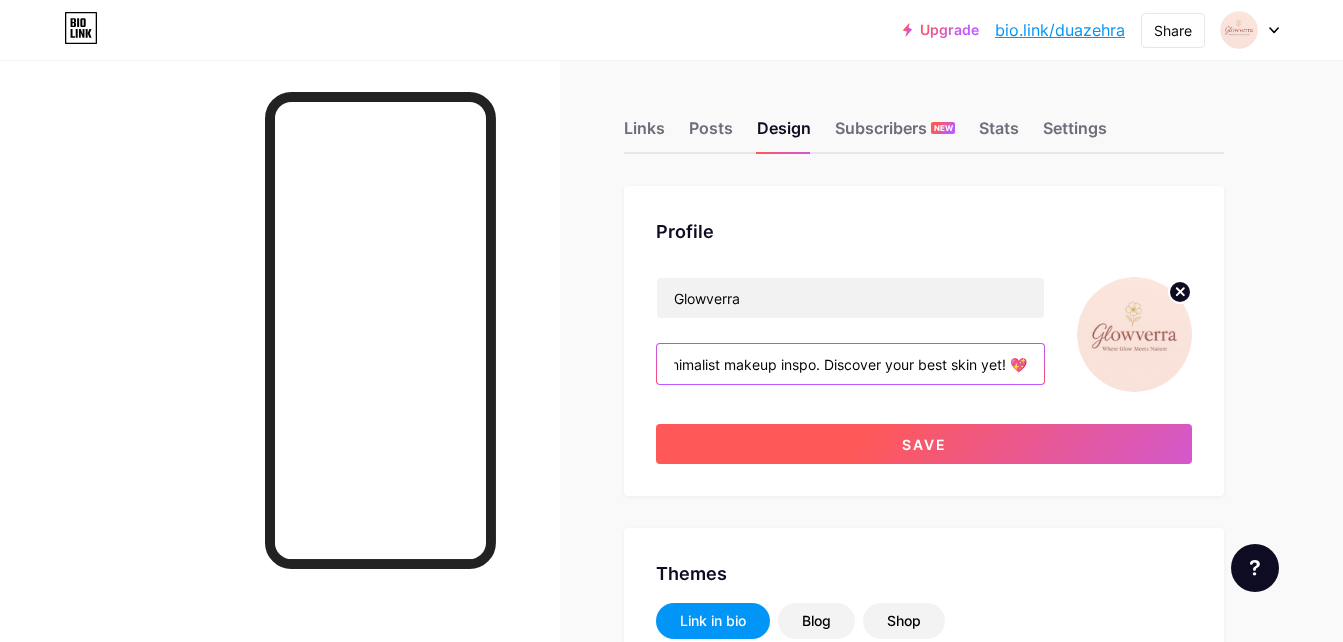 type on "💖Glowverra brings you clean beauty tips, glowing skin secrets, and minimalist makeup inspo. Discover your best skin yet! 💖" 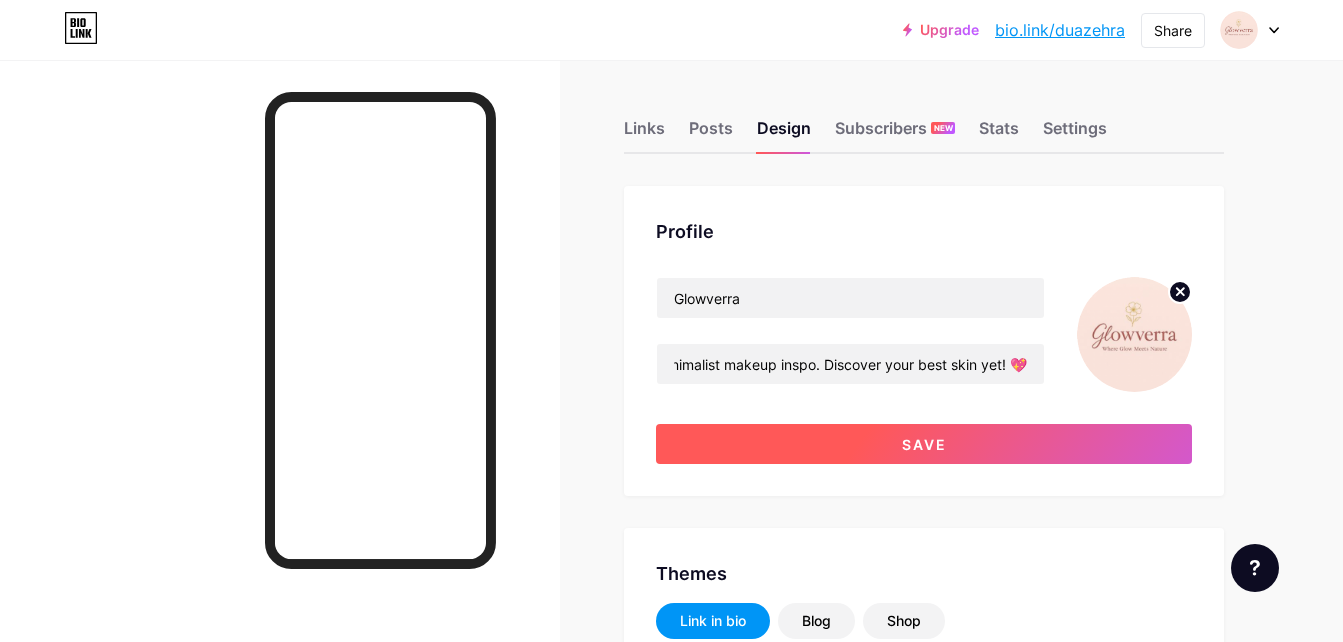 scroll, scrollTop: 0, scrollLeft: 0, axis: both 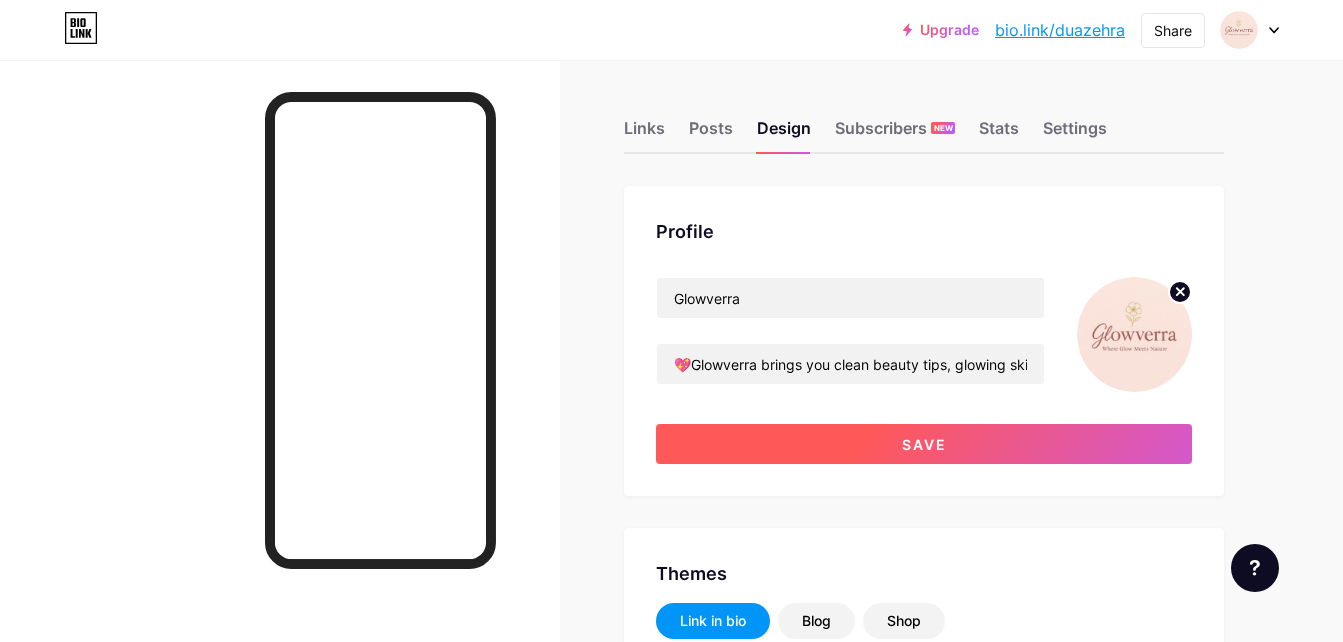 click on "Save" at bounding box center (924, 444) 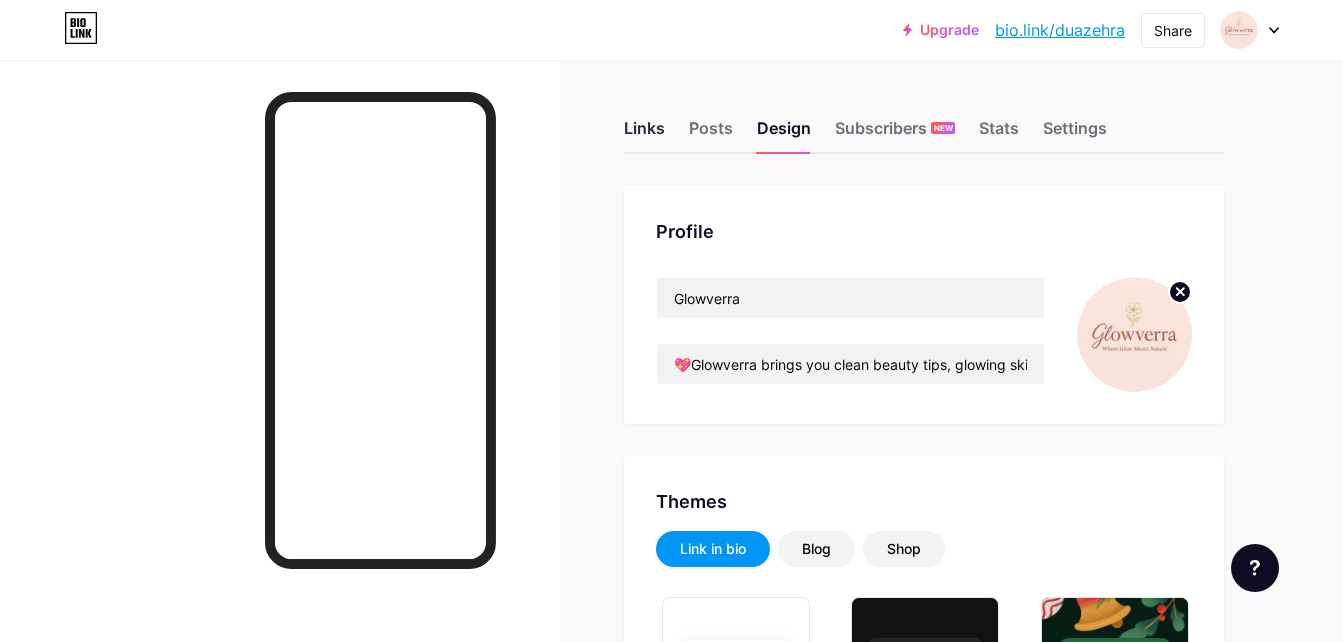 click on "Links" at bounding box center (644, 134) 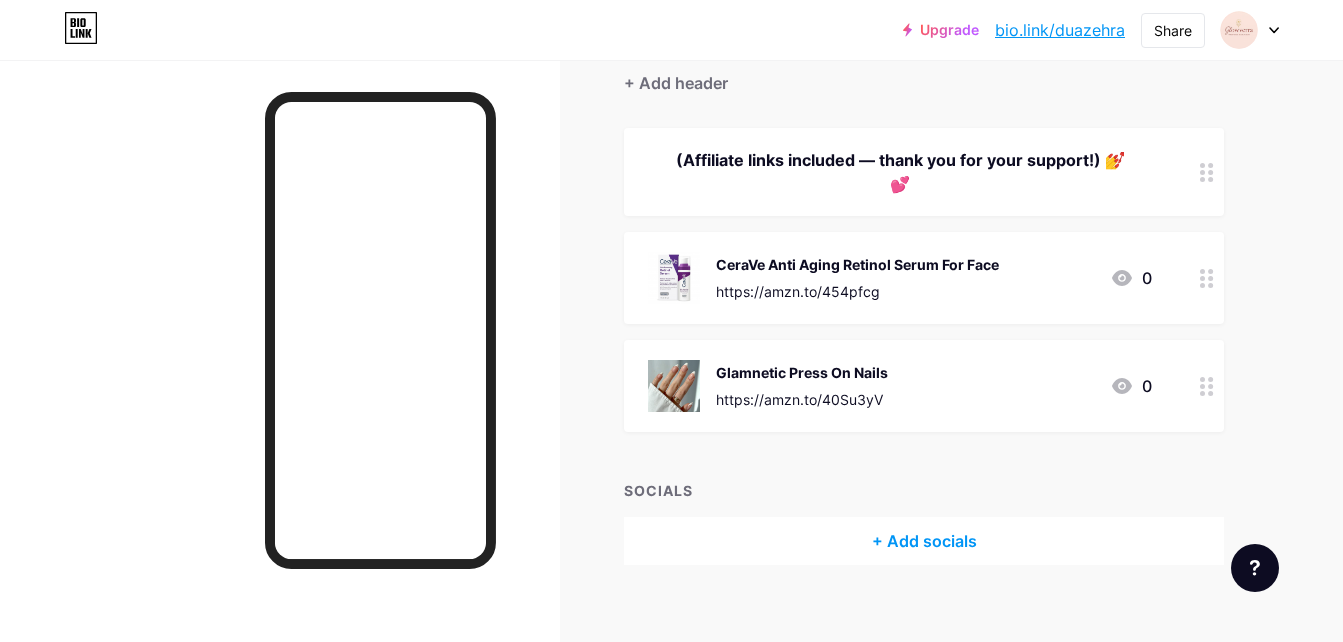 scroll, scrollTop: 197, scrollLeft: 0, axis: vertical 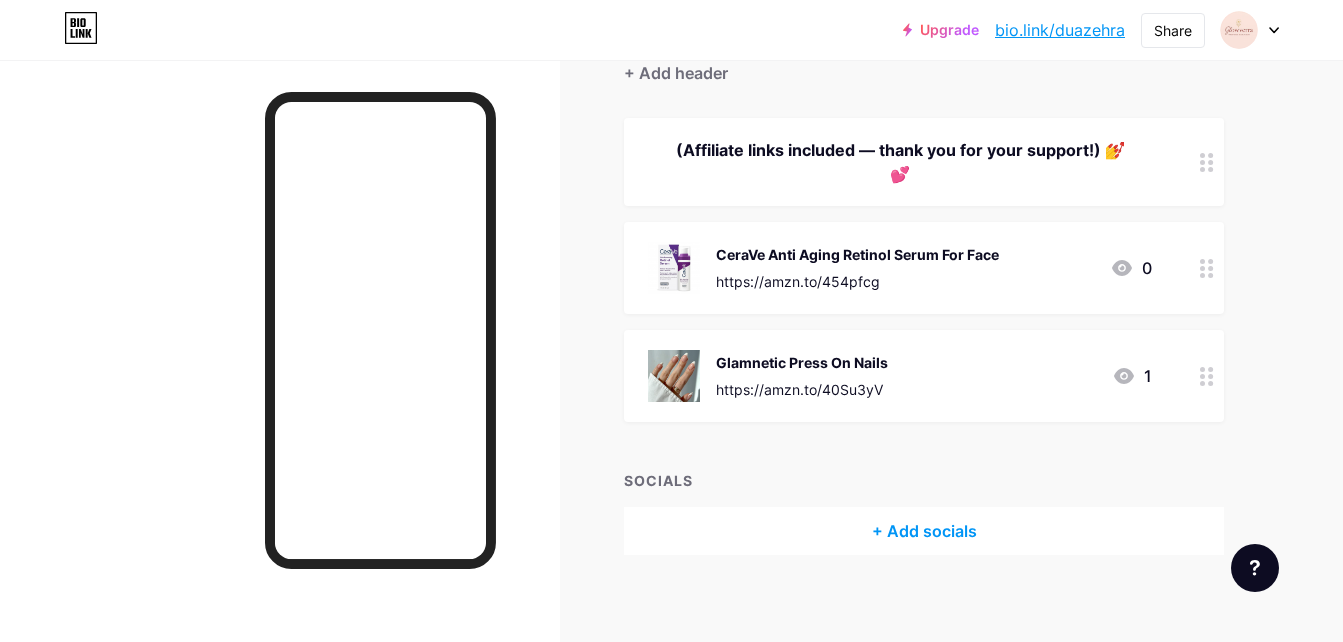 drag, startPoint x: 971, startPoint y: 290, endPoint x: 1020, endPoint y: 393, distance: 114.061386 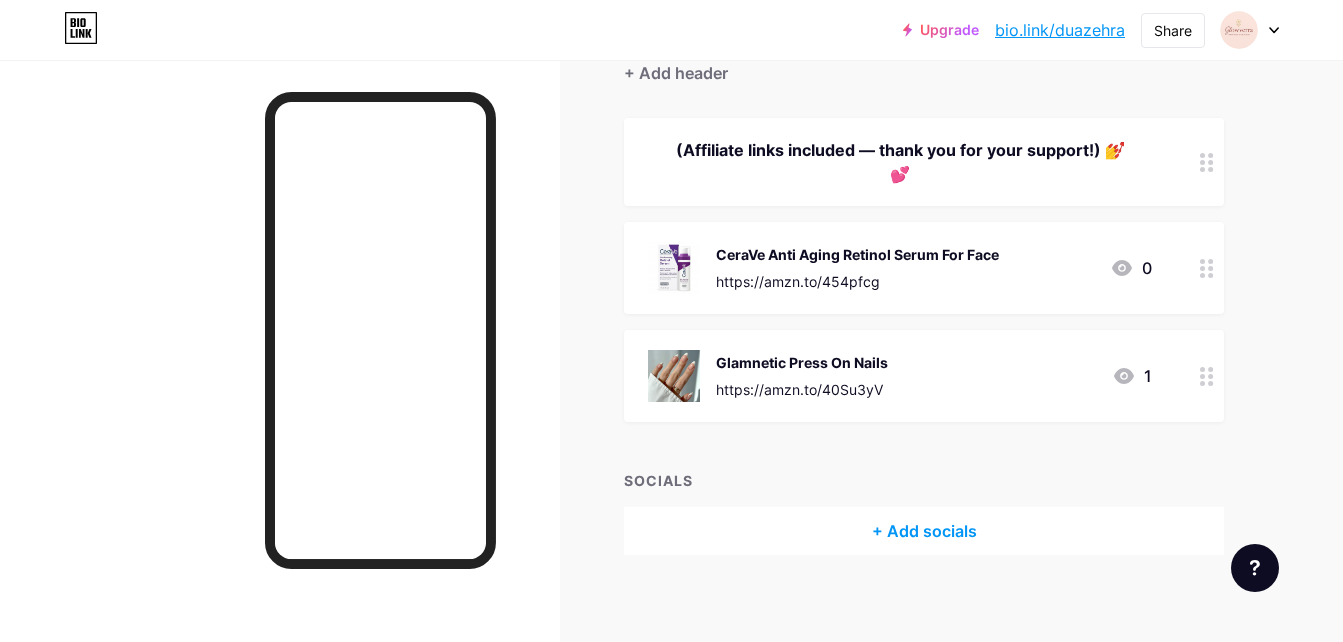 click on "(Affiliate links included — thank you for your support!) 💅💕
CeraVe Anti Aging Retinol Serum For Face
https://amzn.to/454pfcg
0
Glamnetic Press On Nails
https://amzn.to/40Su3yV
1" at bounding box center [924, 270] 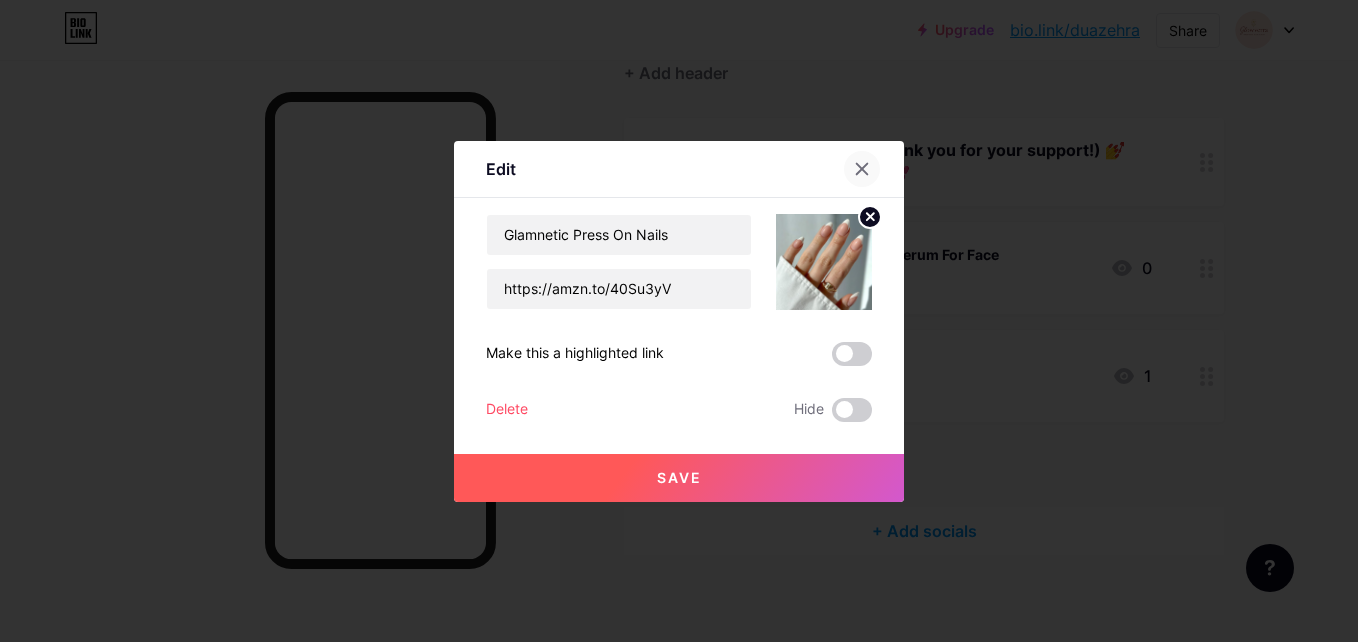 click 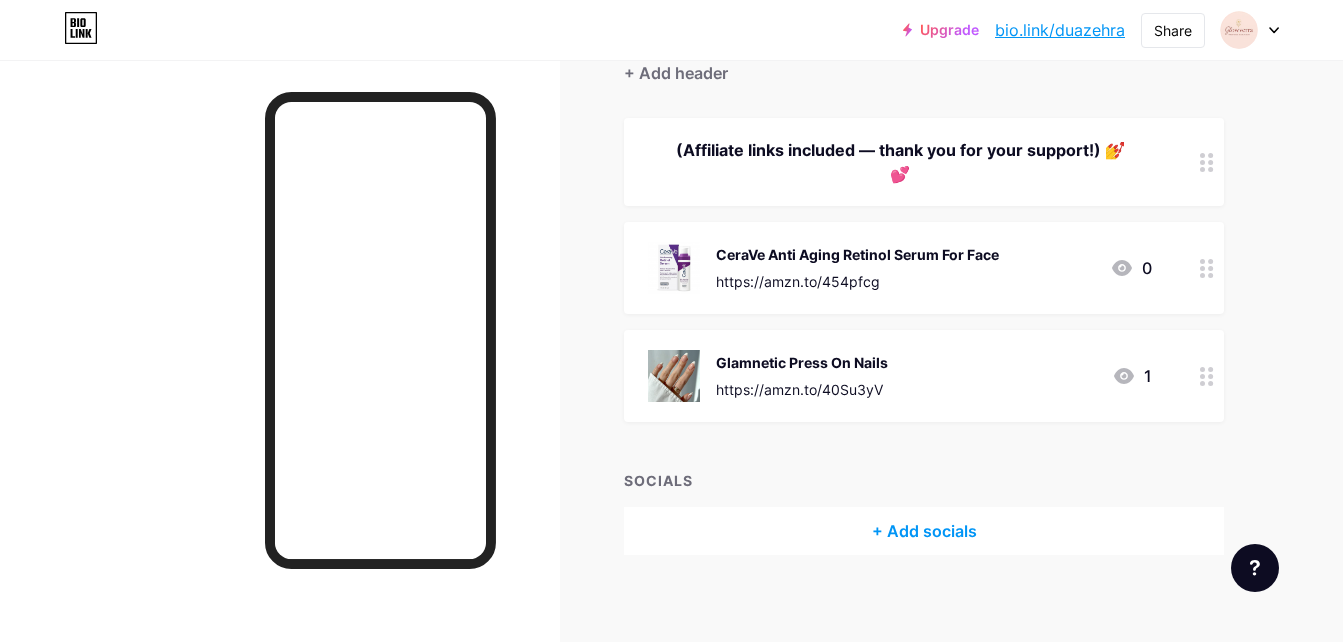 drag, startPoint x: 1067, startPoint y: 387, endPoint x: 1039, endPoint y: 253, distance: 136.89412 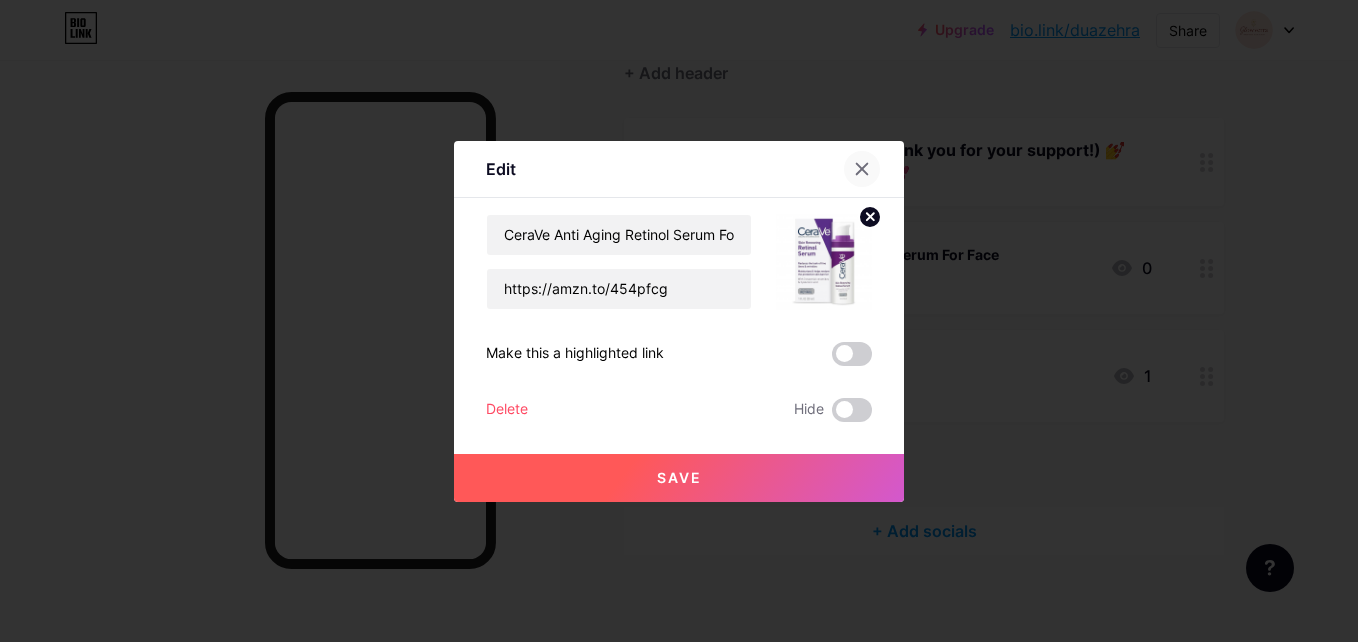 click at bounding box center [862, 169] 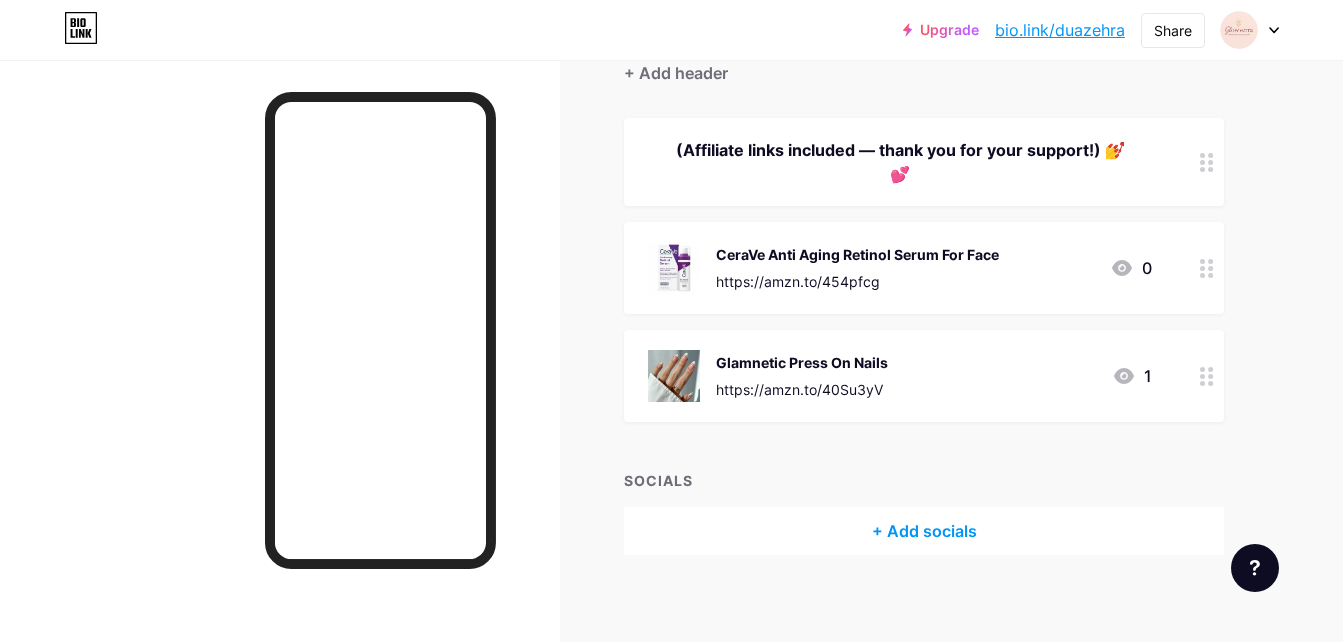 click 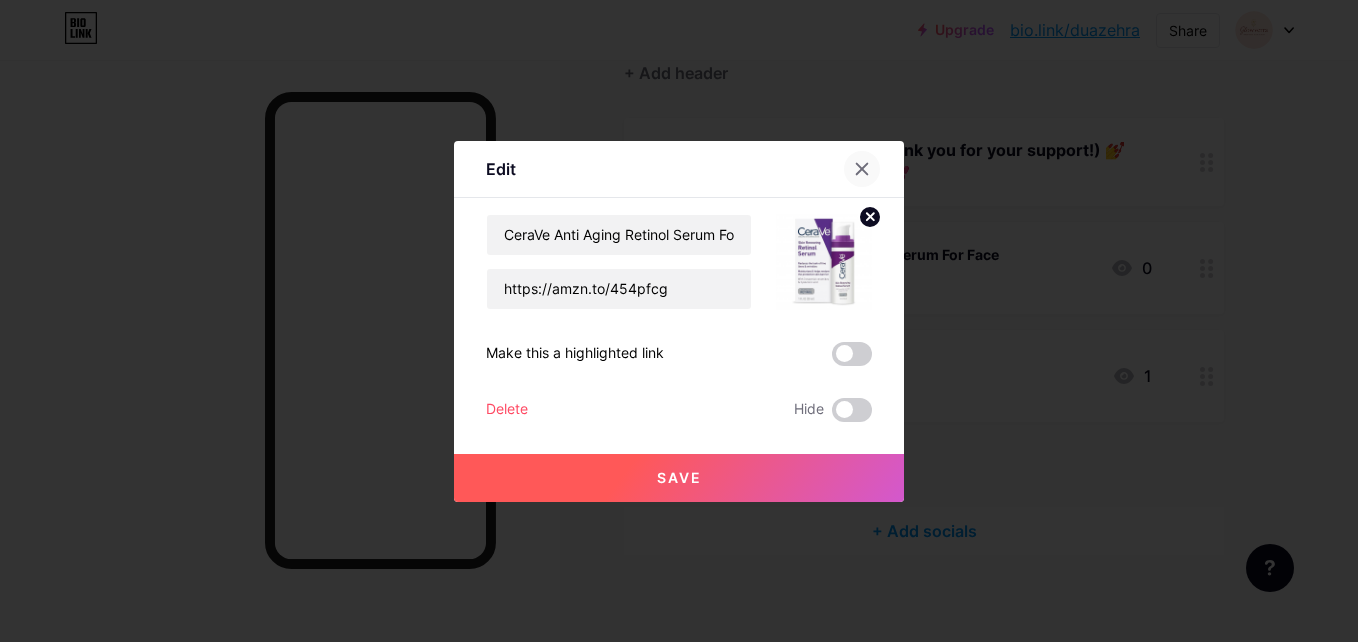 click at bounding box center (862, 169) 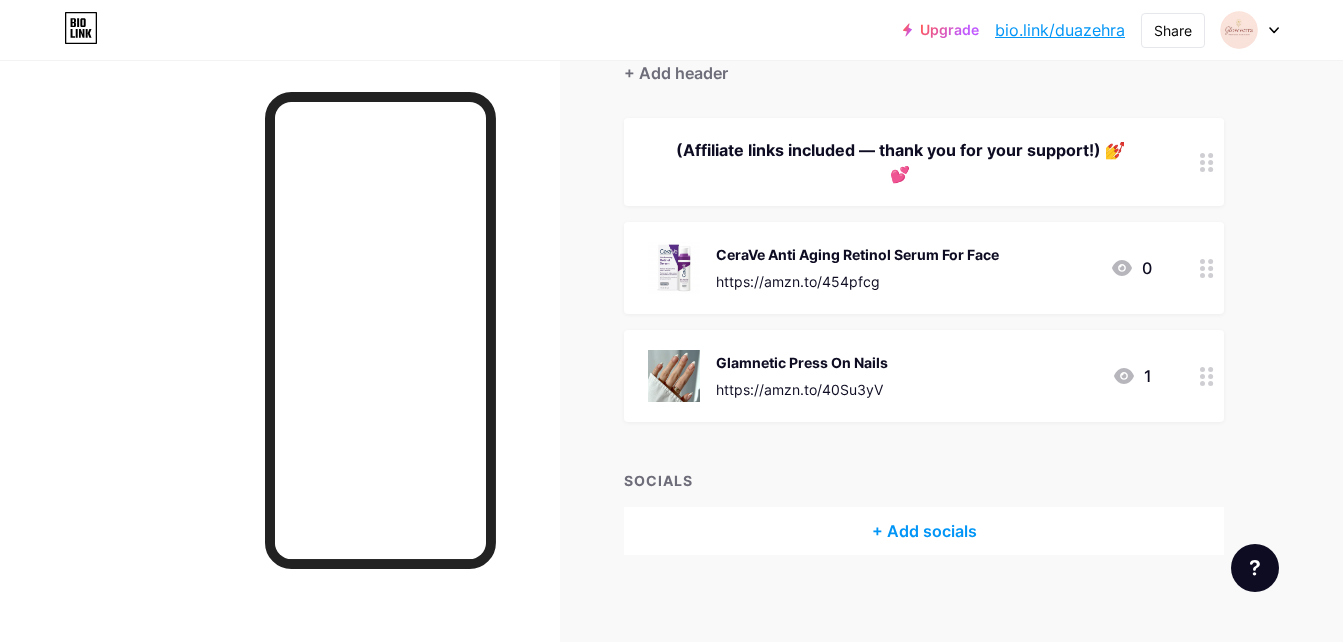 click 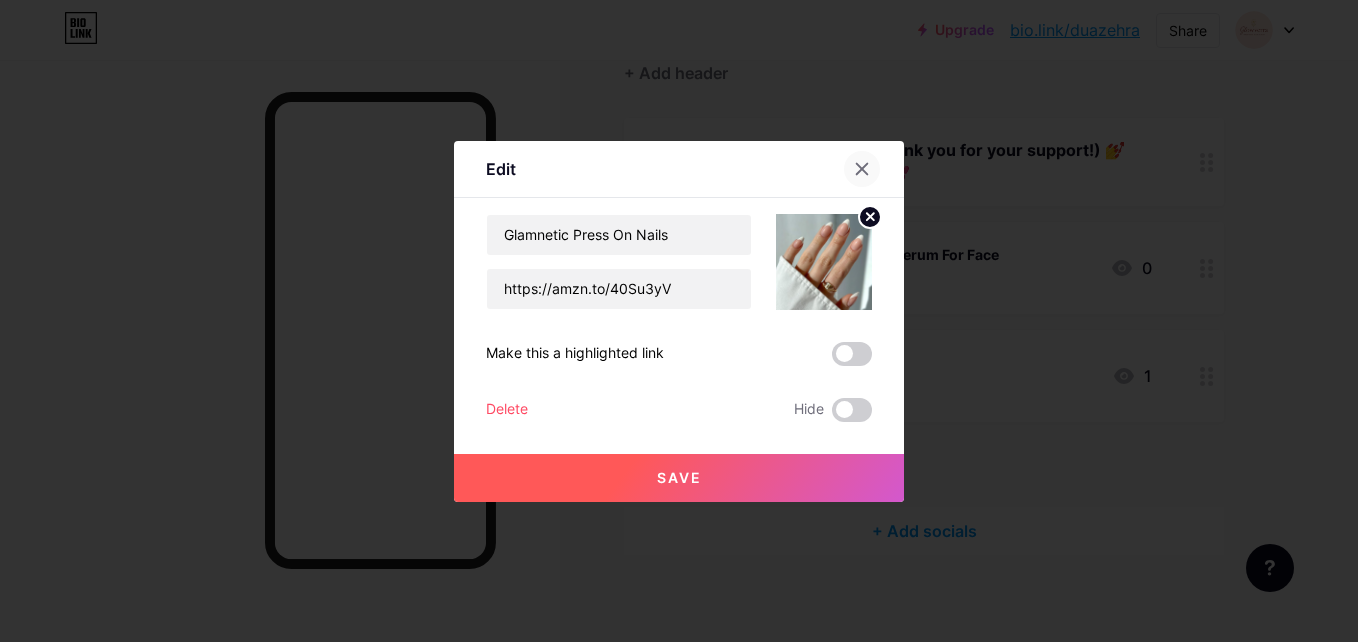 click at bounding box center [862, 169] 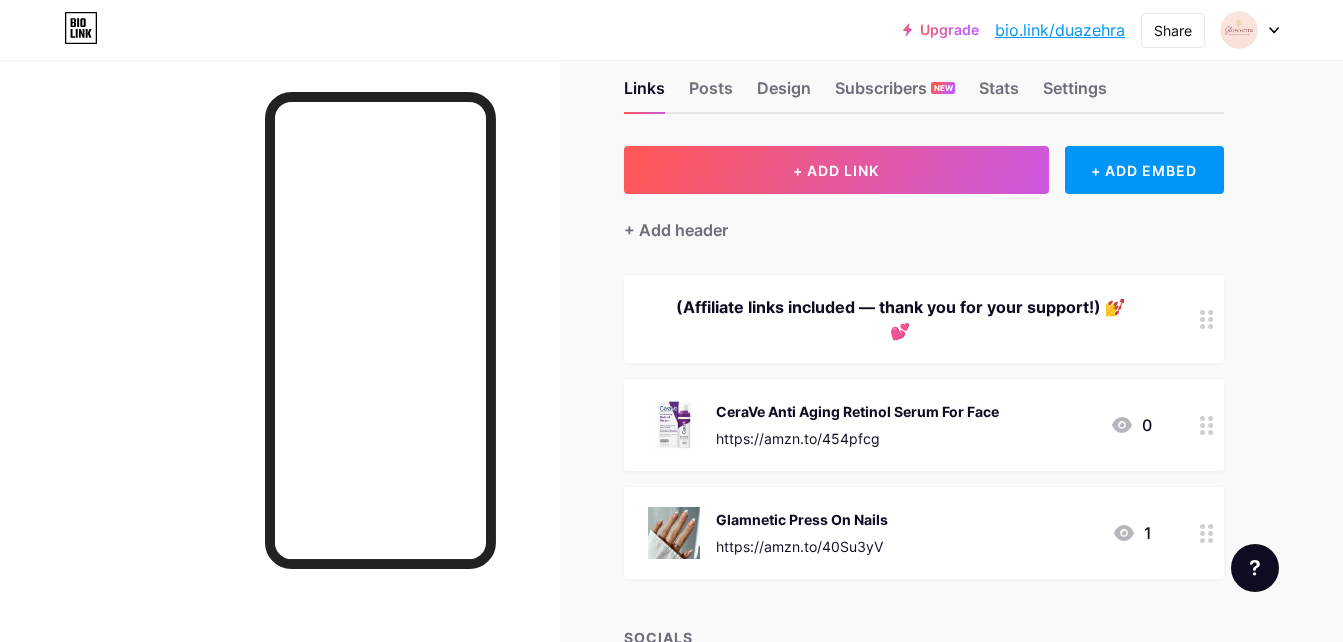 scroll, scrollTop: 0, scrollLeft: 0, axis: both 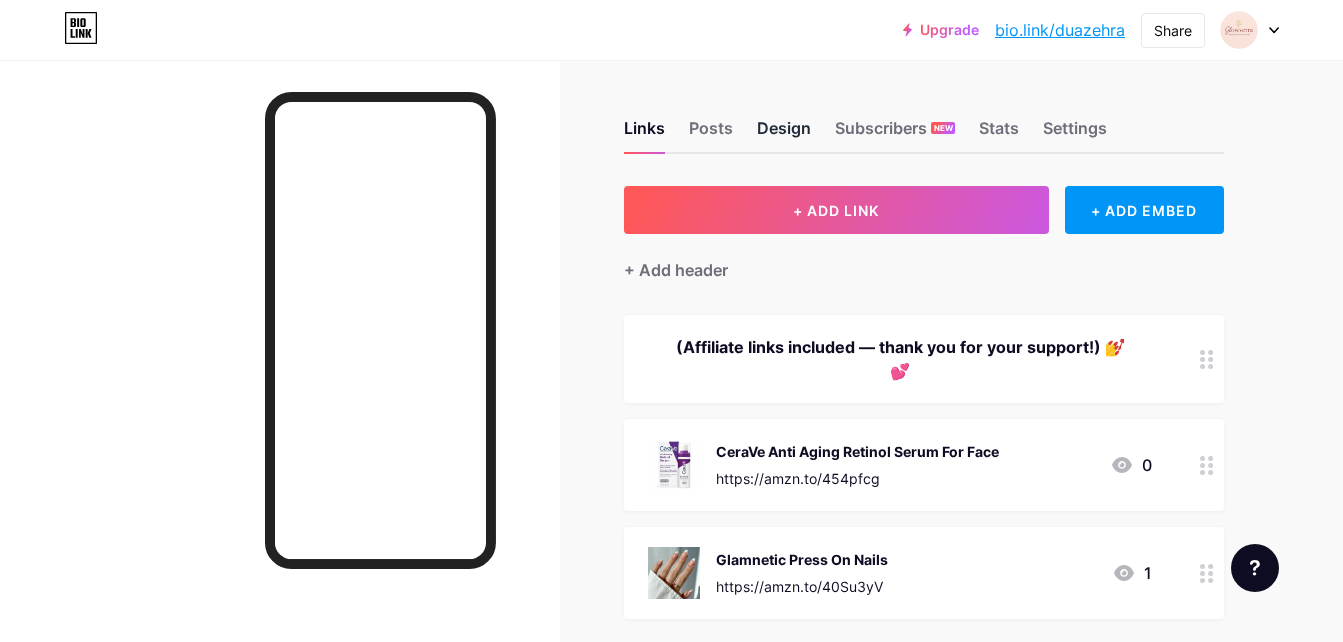 click on "Design" at bounding box center [784, 134] 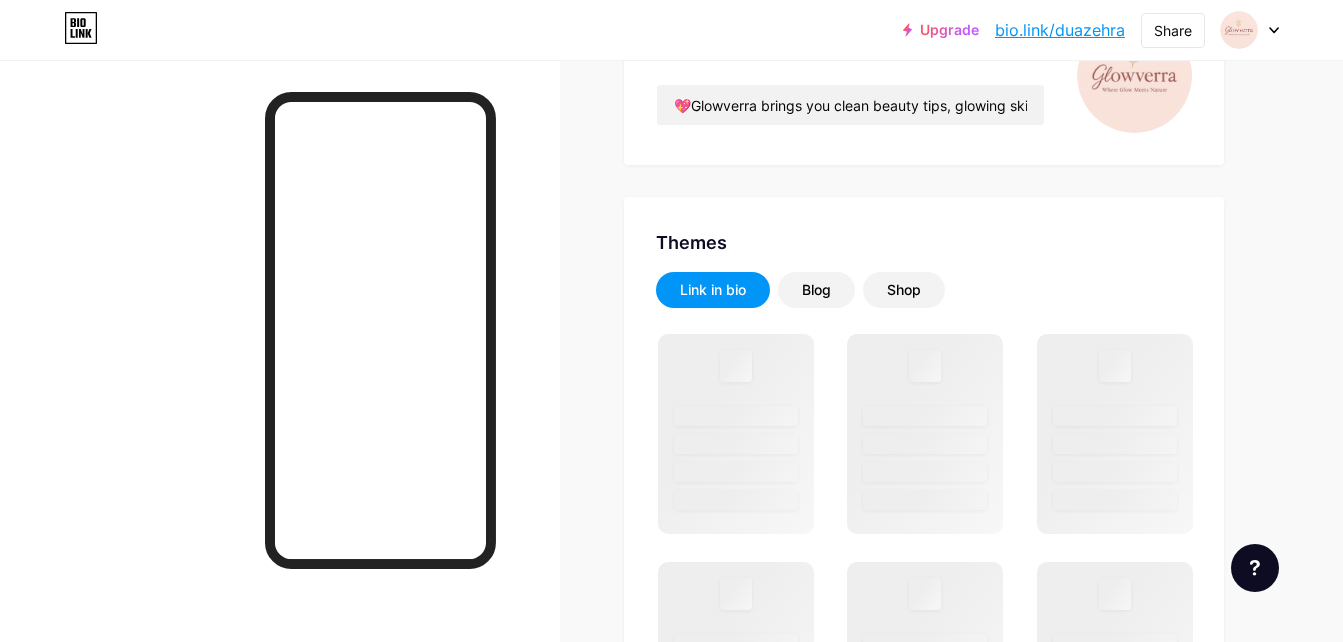 scroll, scrollTop: 270, scrollLeft: 0, axis: vertical 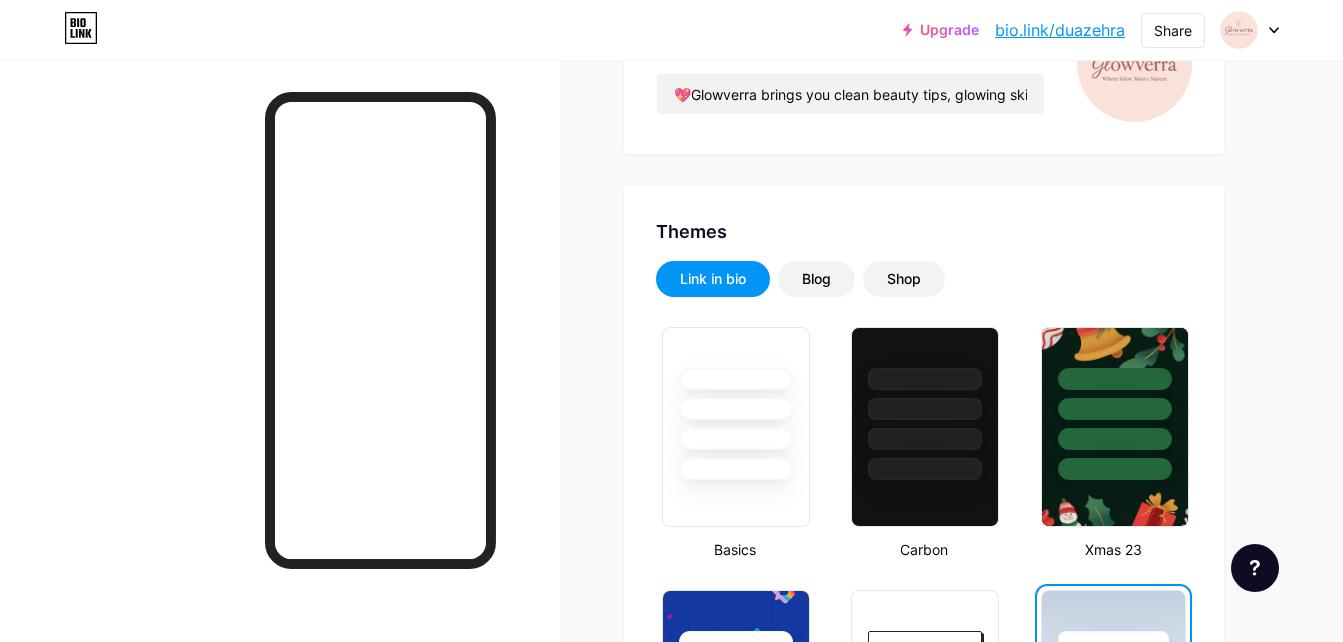 click at bounding box center (736, 409) 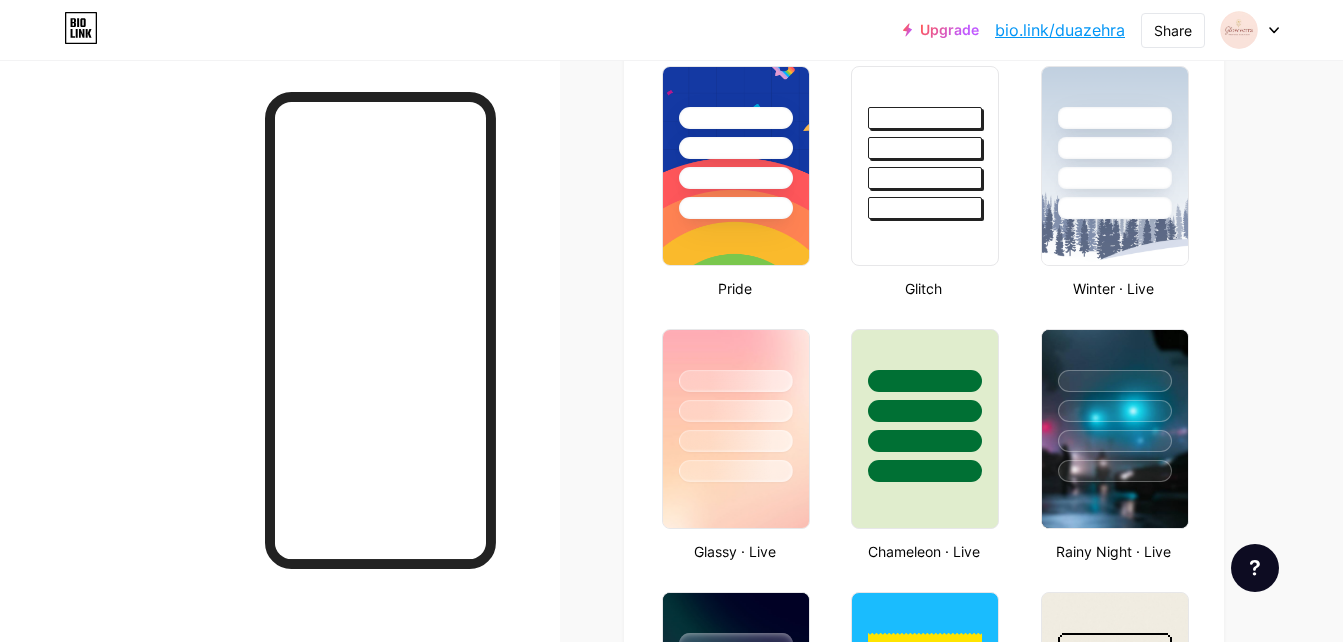 scroll, scrollTop: 855, scrollLeft: 0, axis: vertical 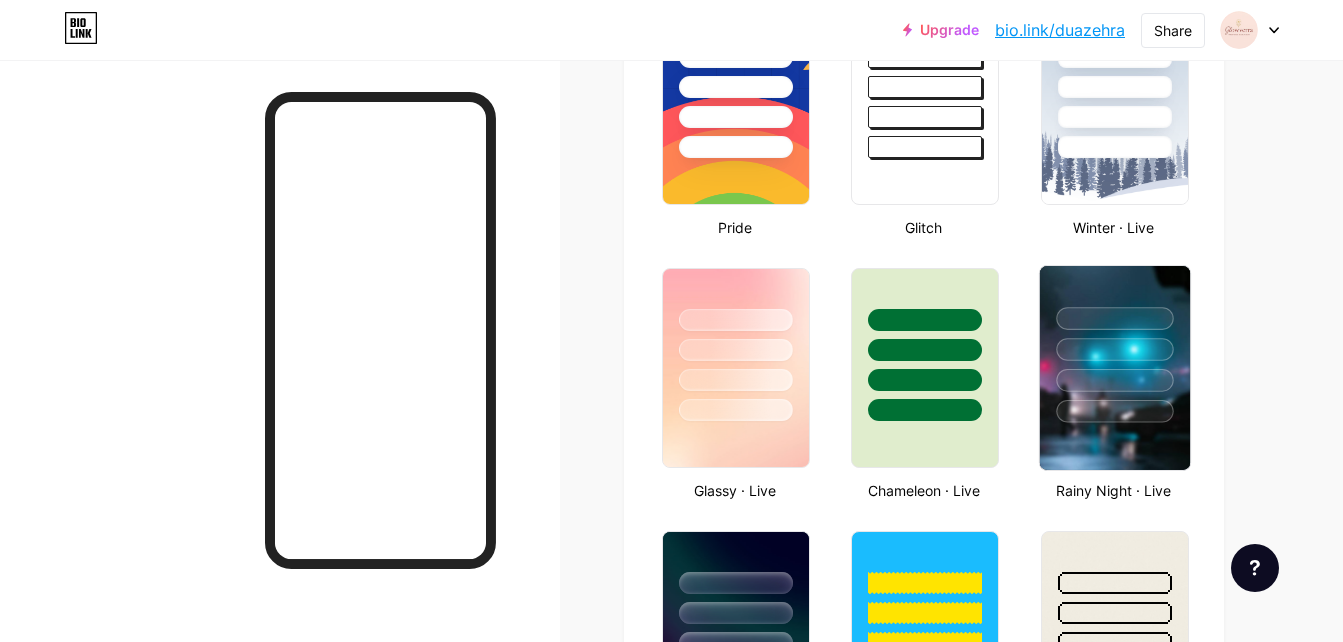 click at bounding box center [1114, 380] 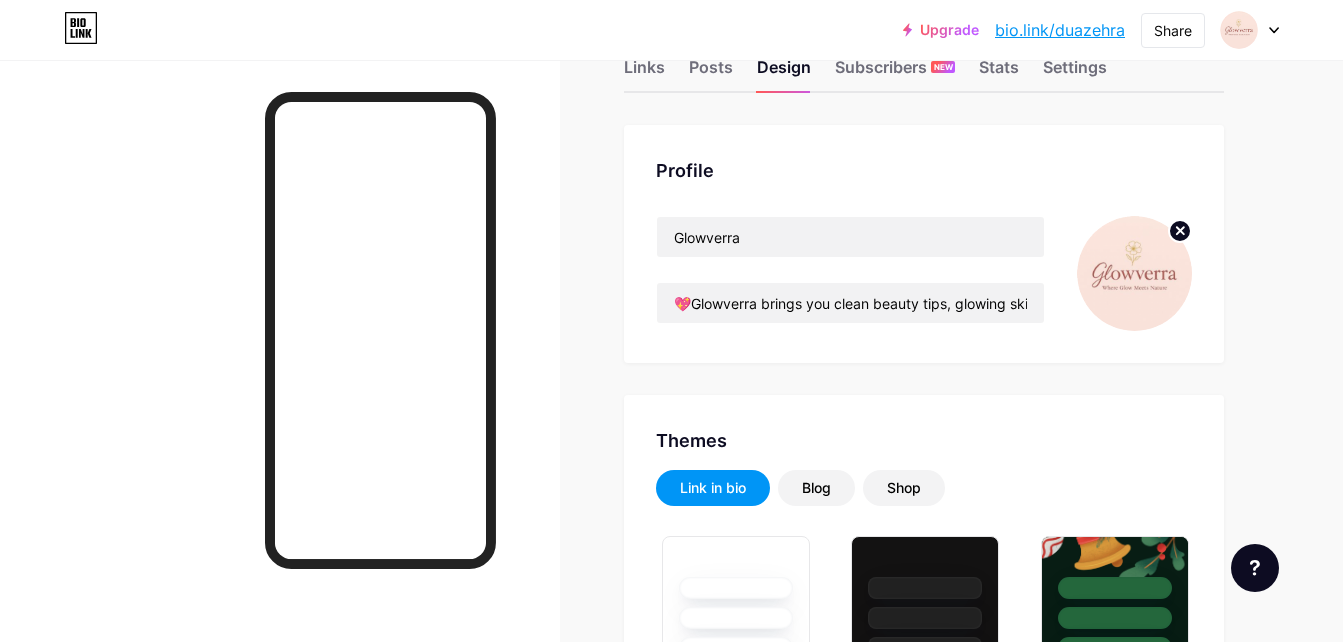 scroll, scrollTop: 60, scrollLeft: 0, axis: vertical 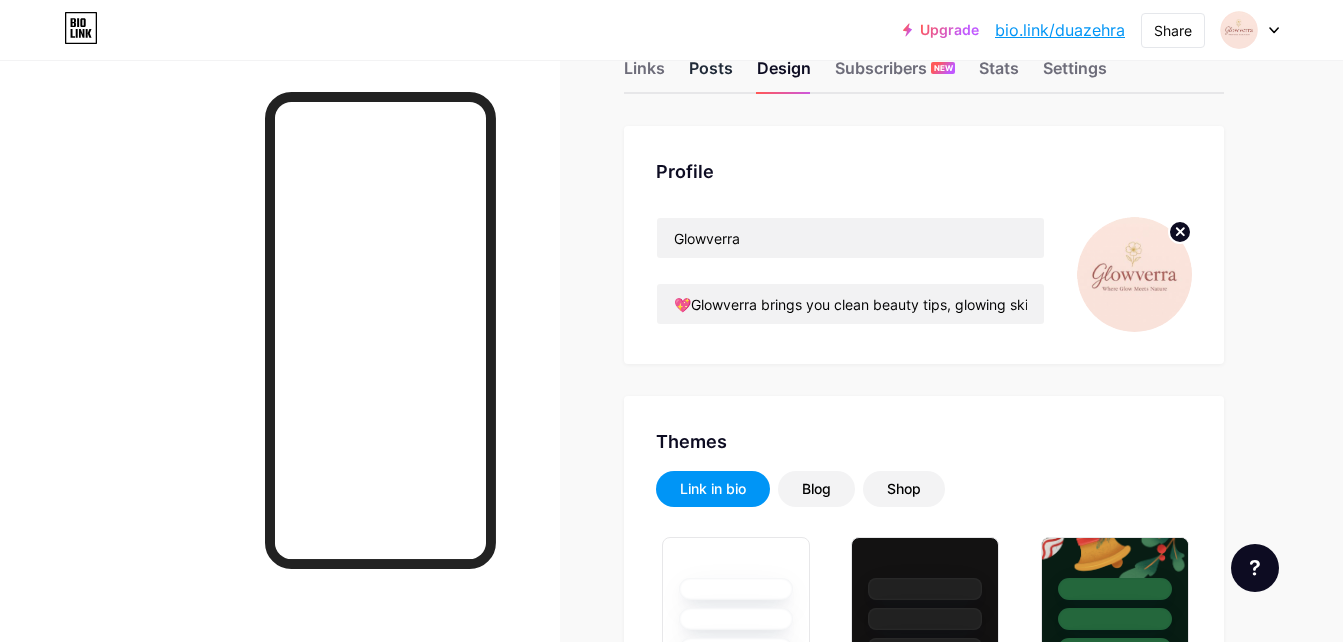click on "Posts" at bounding box center [711, 74] 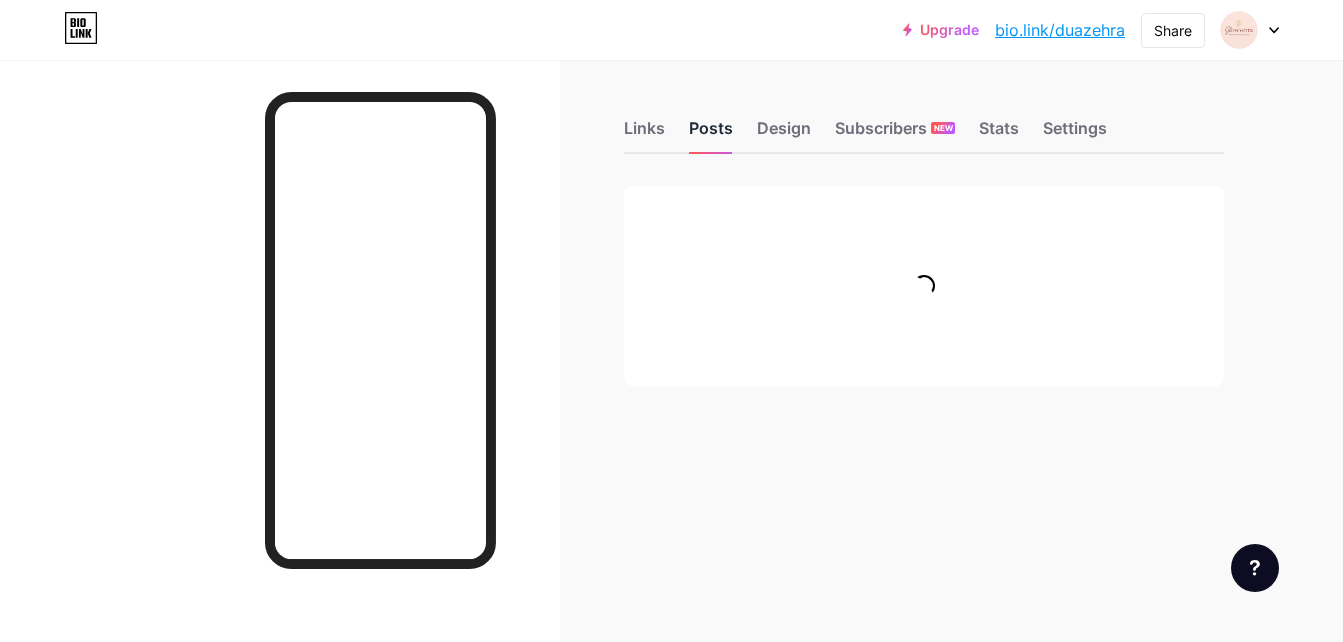 scroll, scrollTop: 0, scrollLeft: 0, axis: both 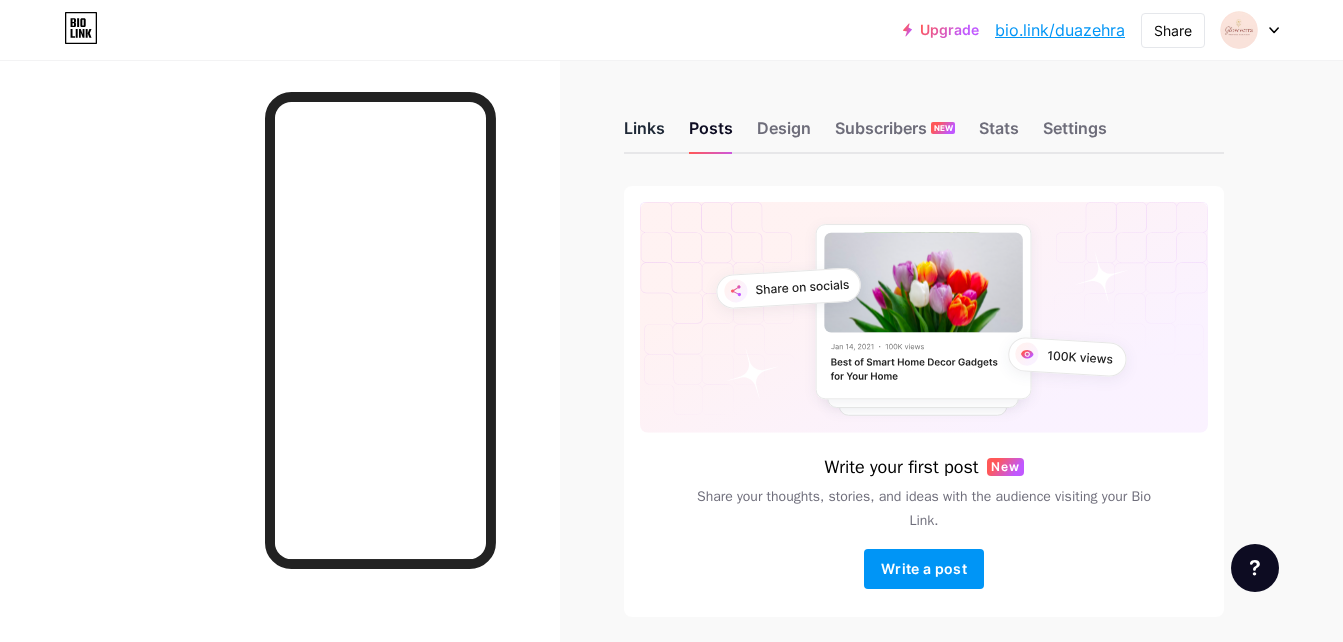 click on "Links" at bounding box center [644, 134] 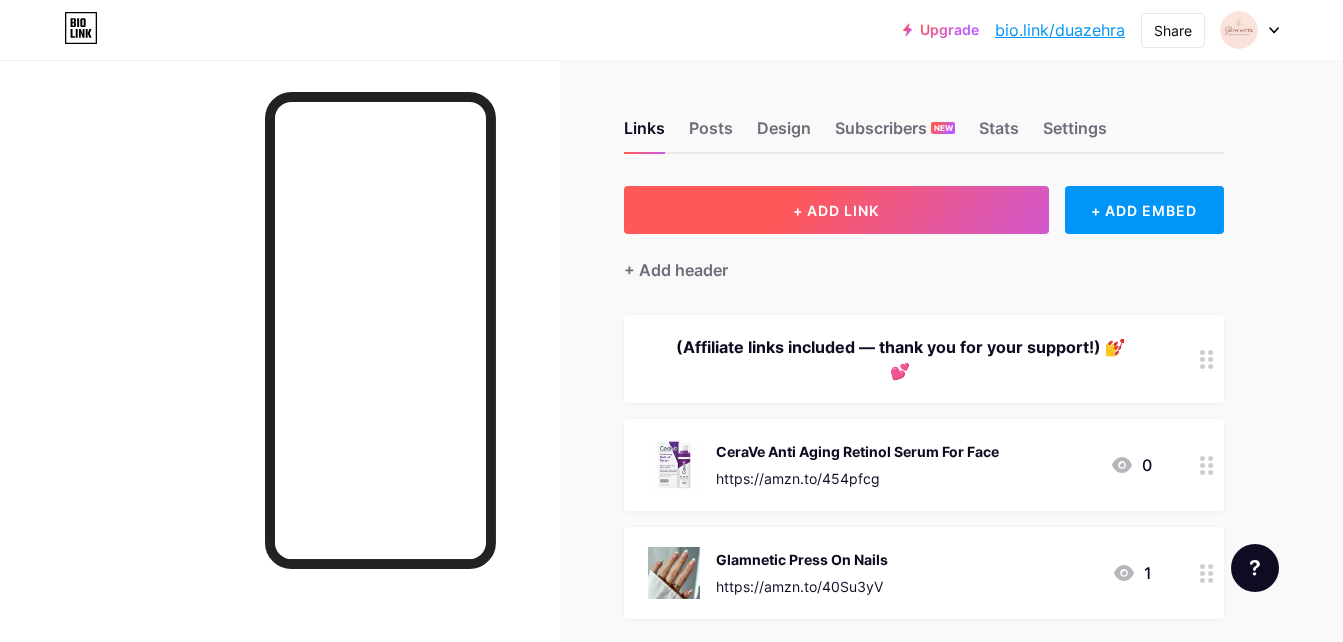 click on "+ ADD LINK" at bounding box center [836, 210] 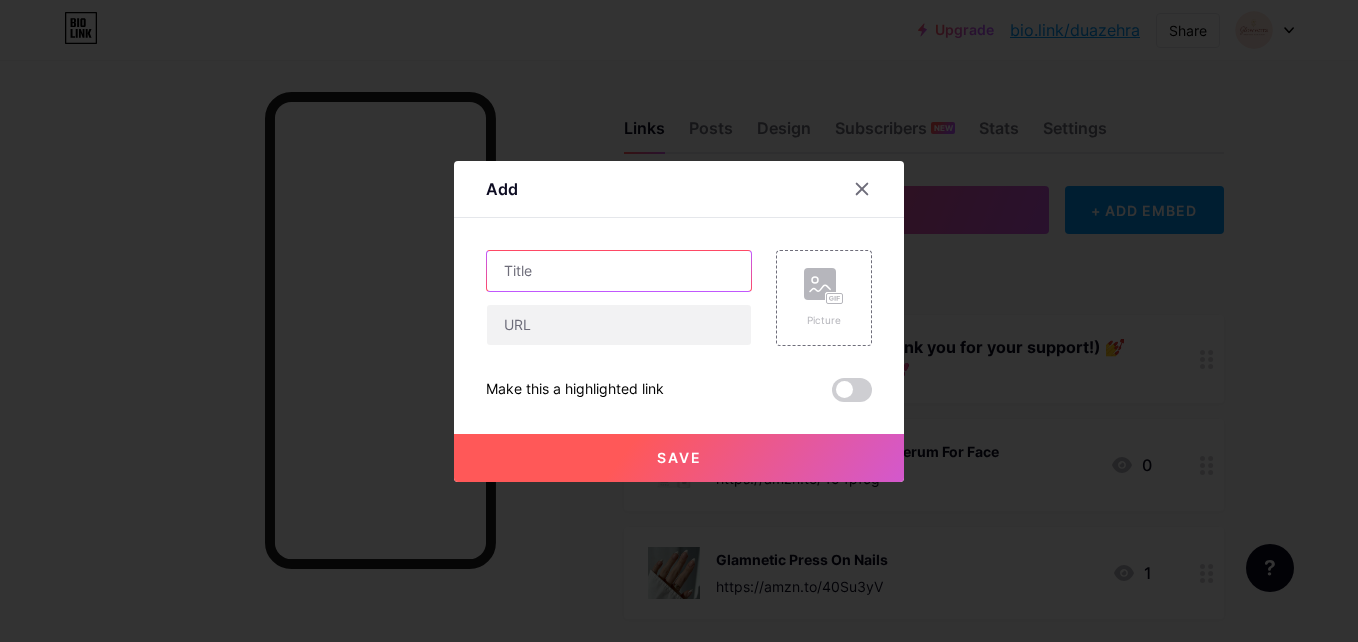 click at bounding box center (619, 271) 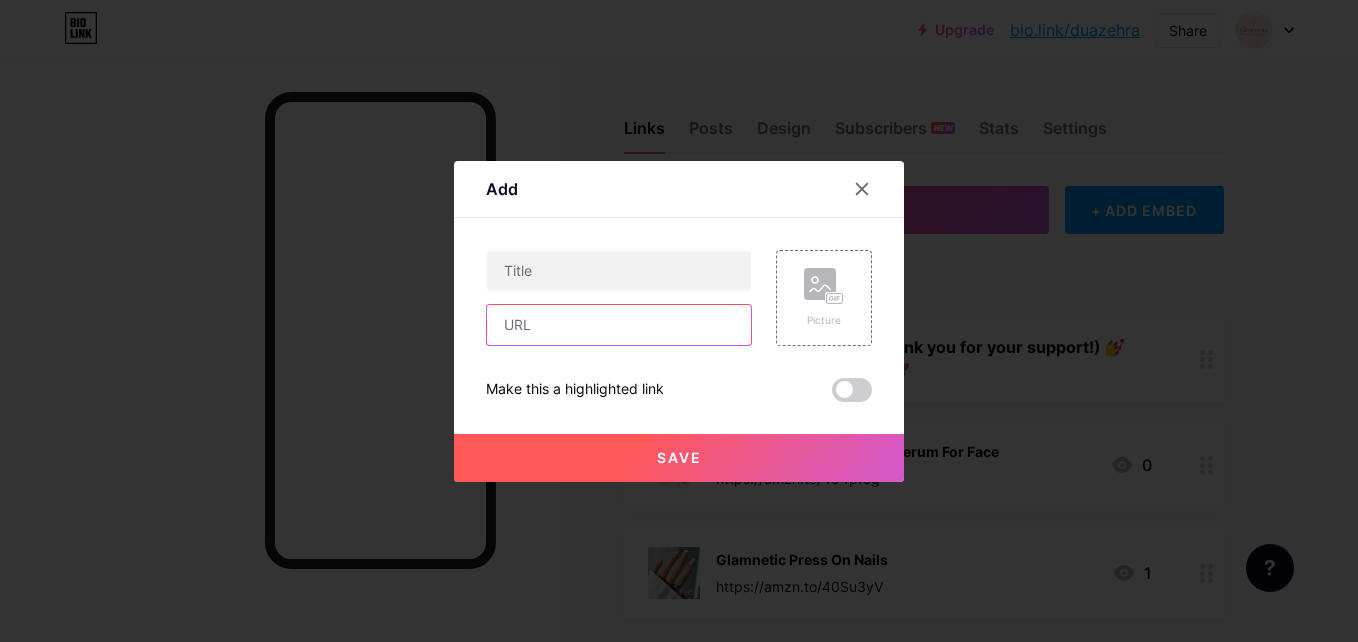 click at bounding box center (619, 325) 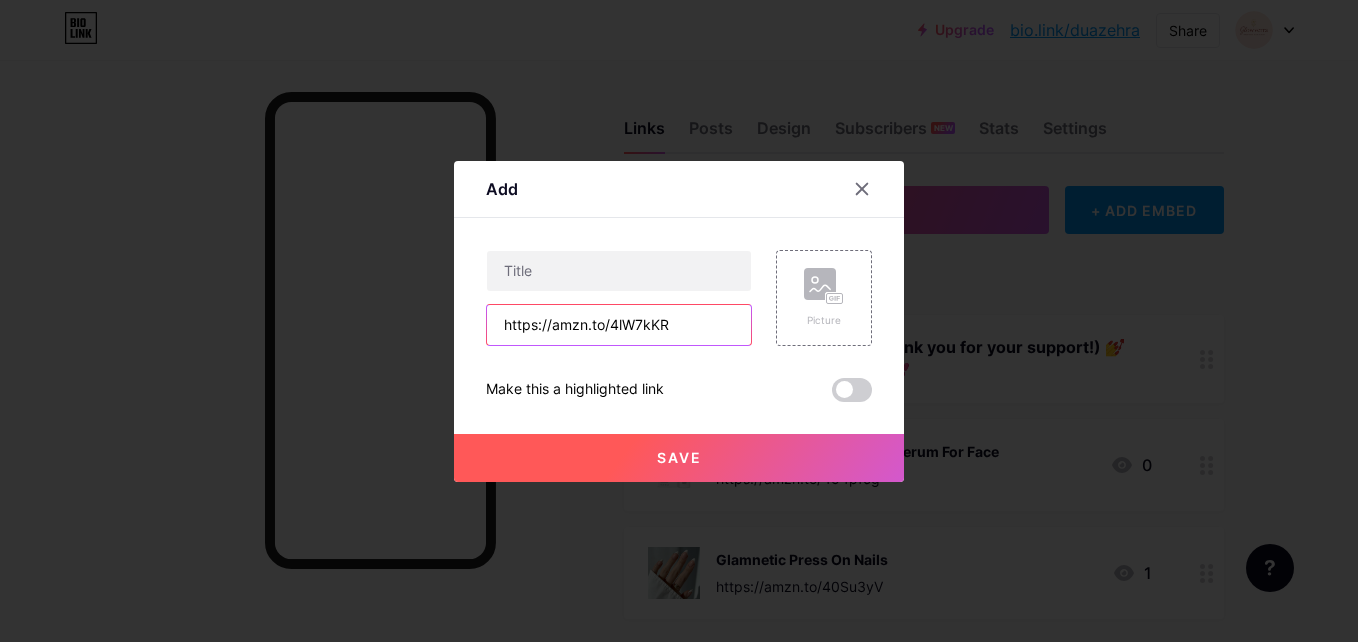 type on "https://amzn.to/4lW7kKR" 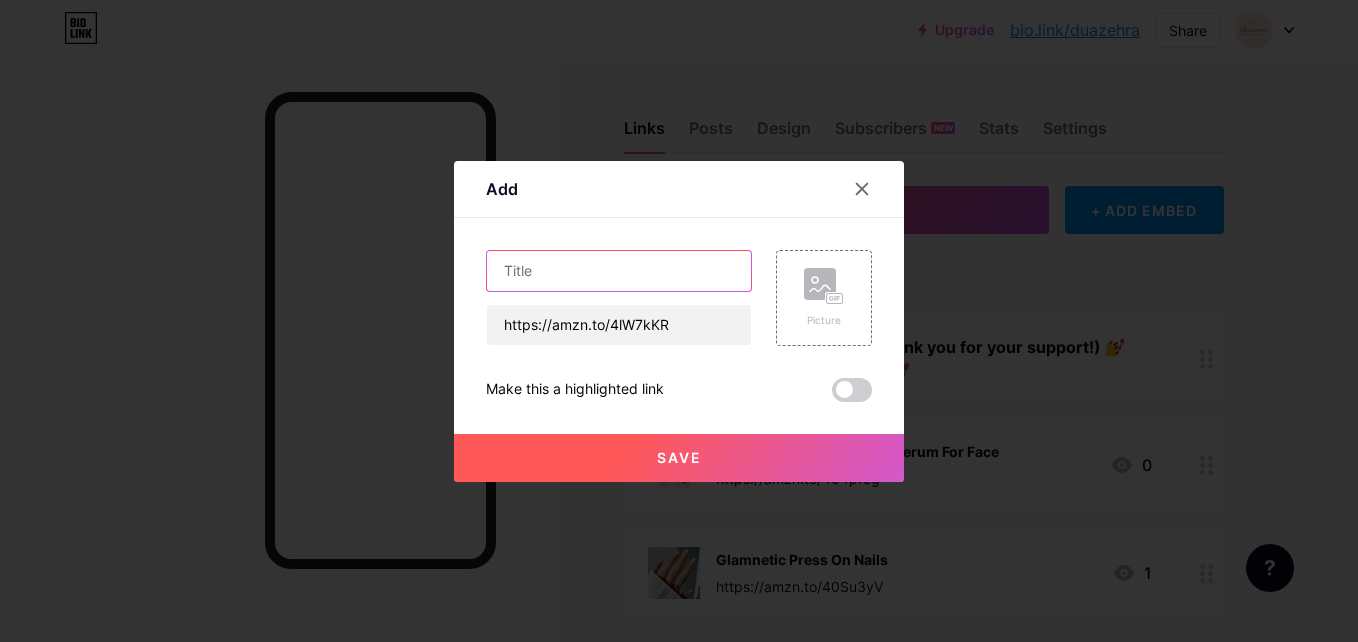 click at bounding box center [619, 271] 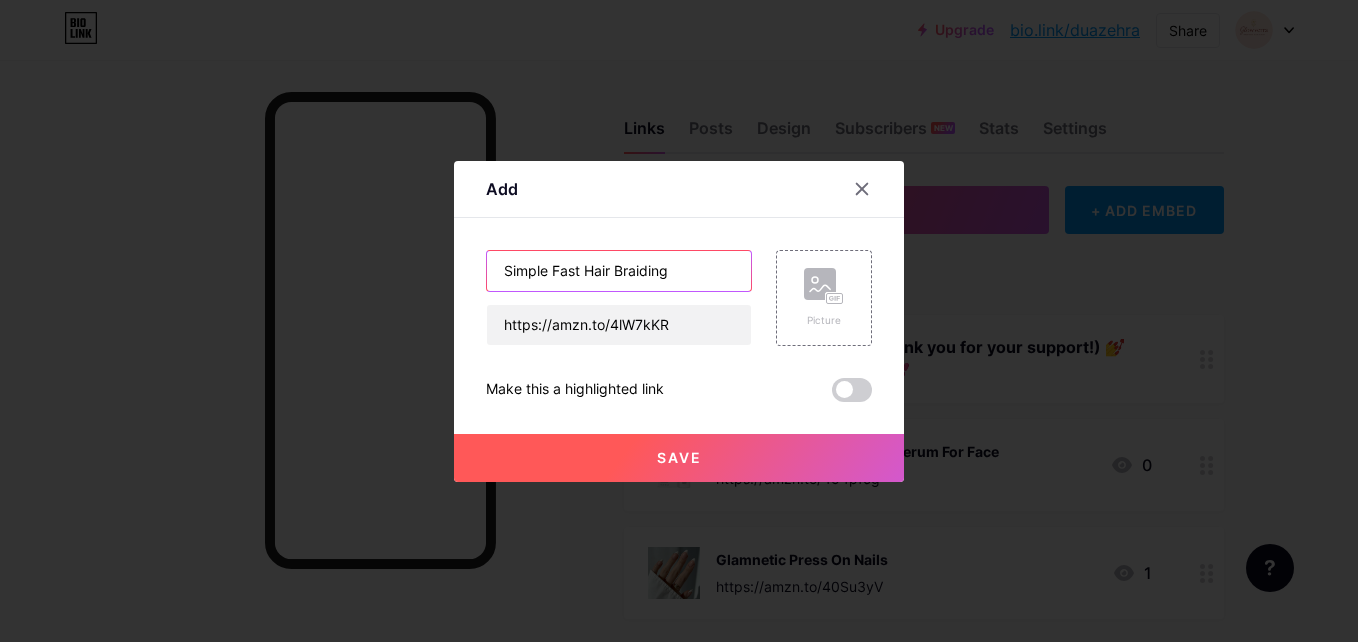 type on "Simple Fast Hair Braiding" 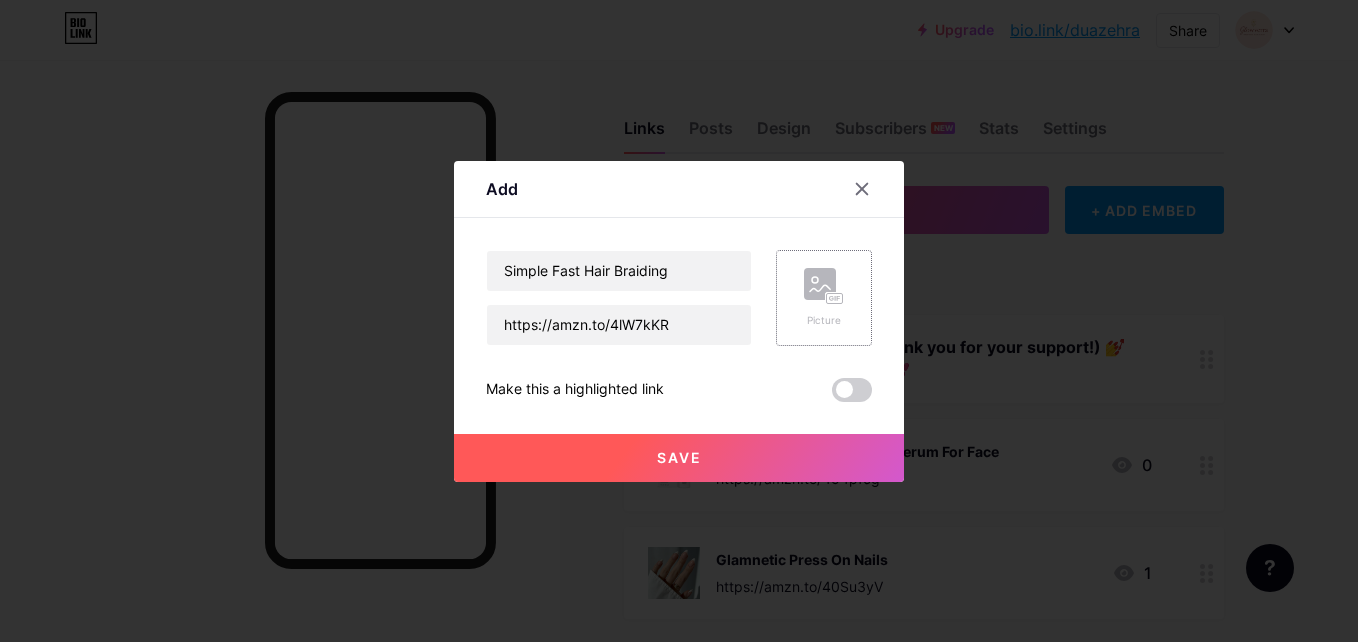 click 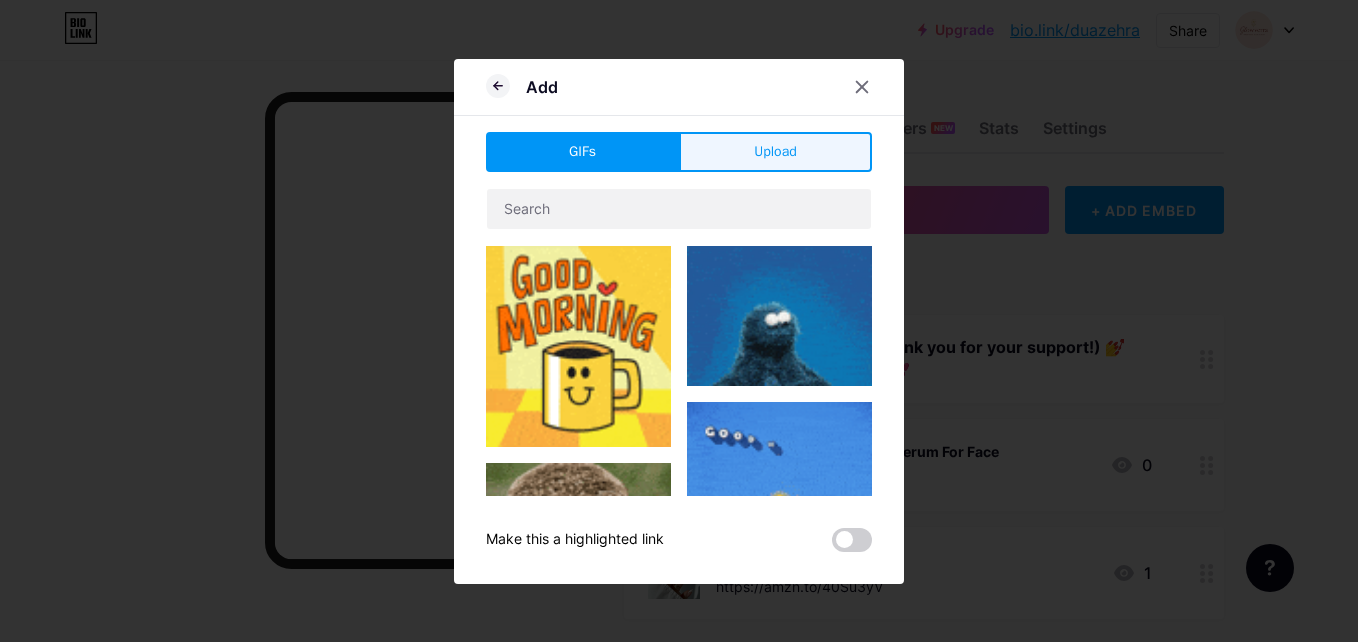 click on "Upload" at bounding box center (775, 152) 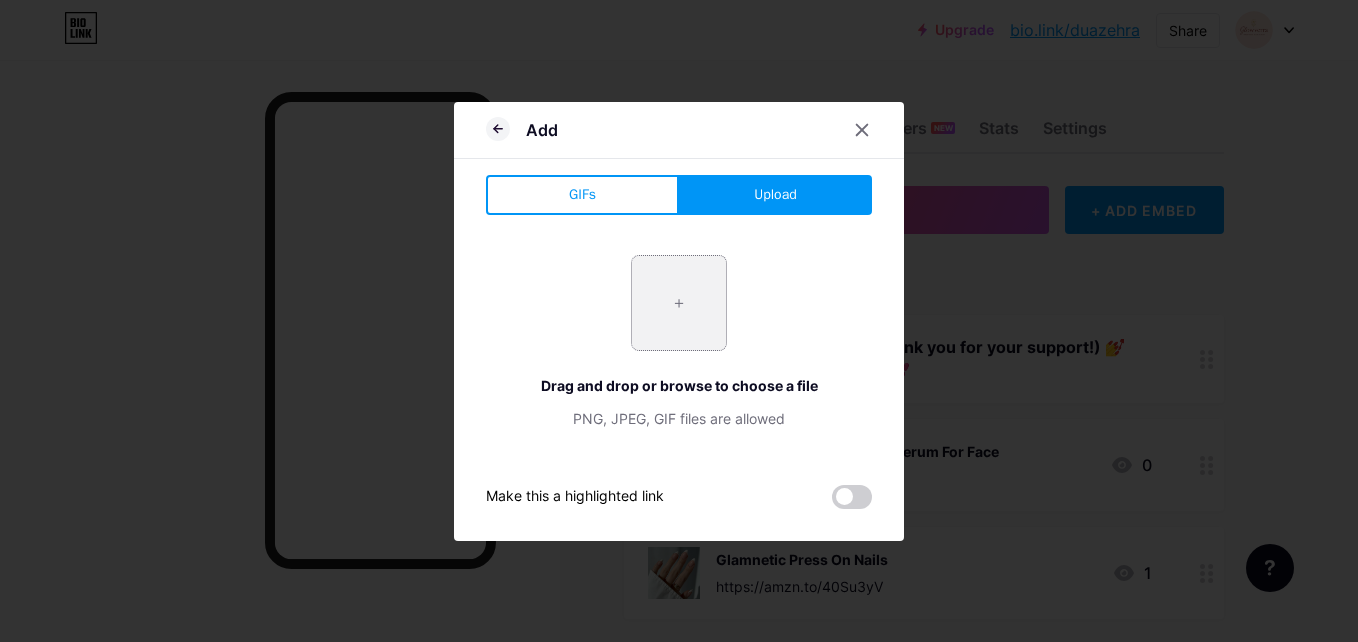 click at bounding box center [679, 303] 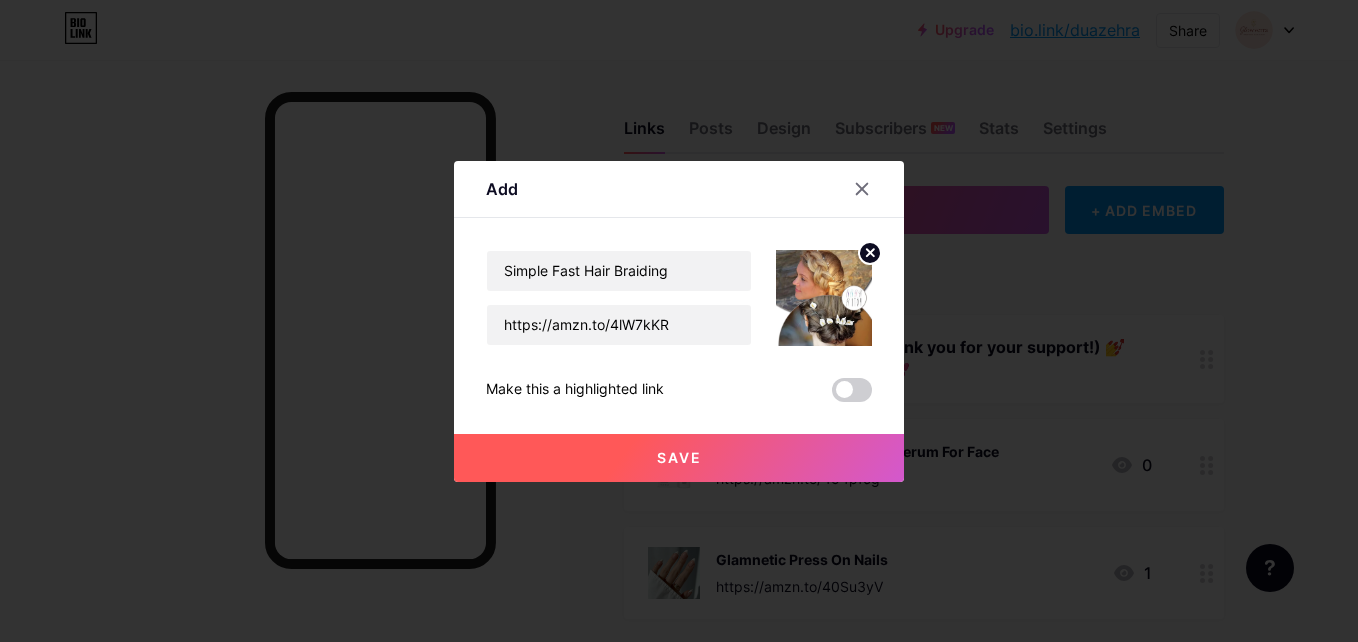click on "Save" at bounding box center [679, 458] 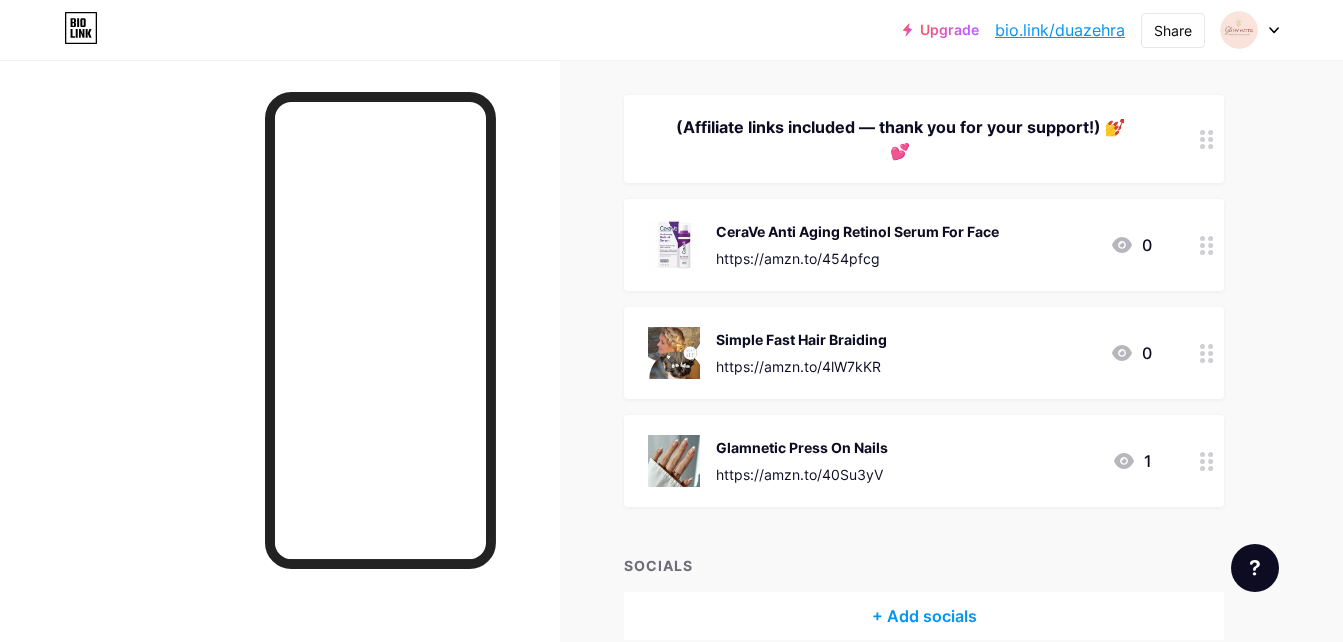 scroll, scrollTop: 221, scrollLeft: 0, axis: vertical 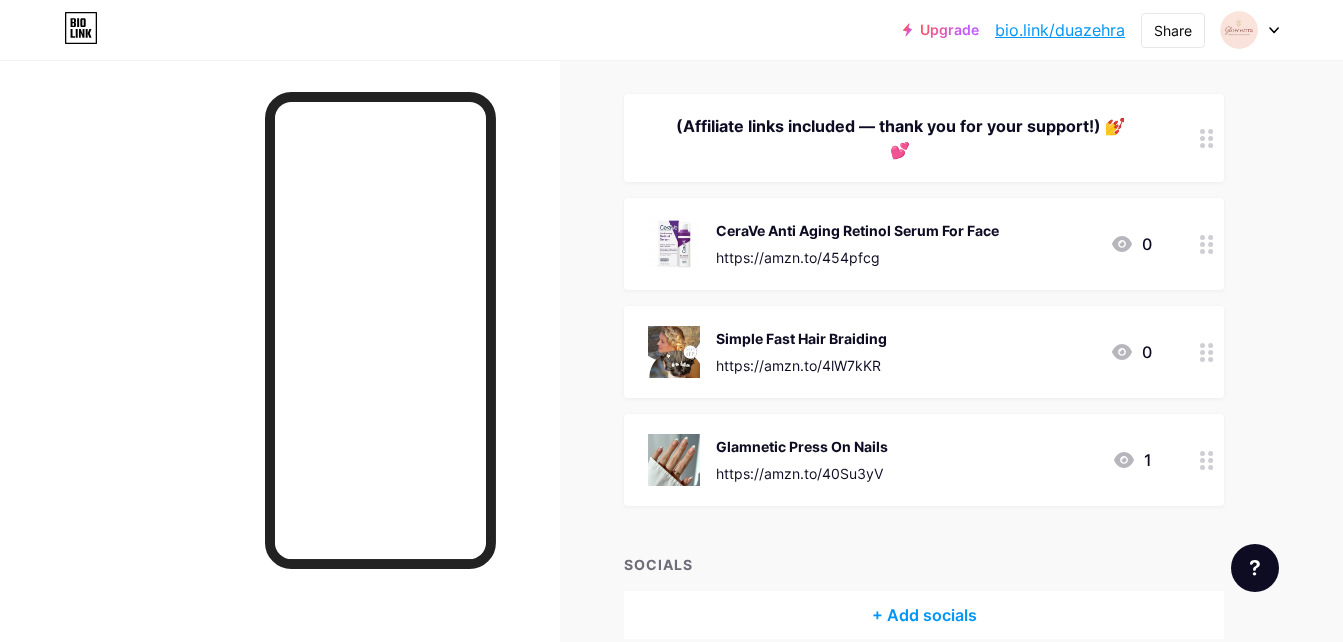 drag, startPoint x: 998, startPoint y: 352, endPoint x: 1023, endPoint y: 479, distance: 129.43724 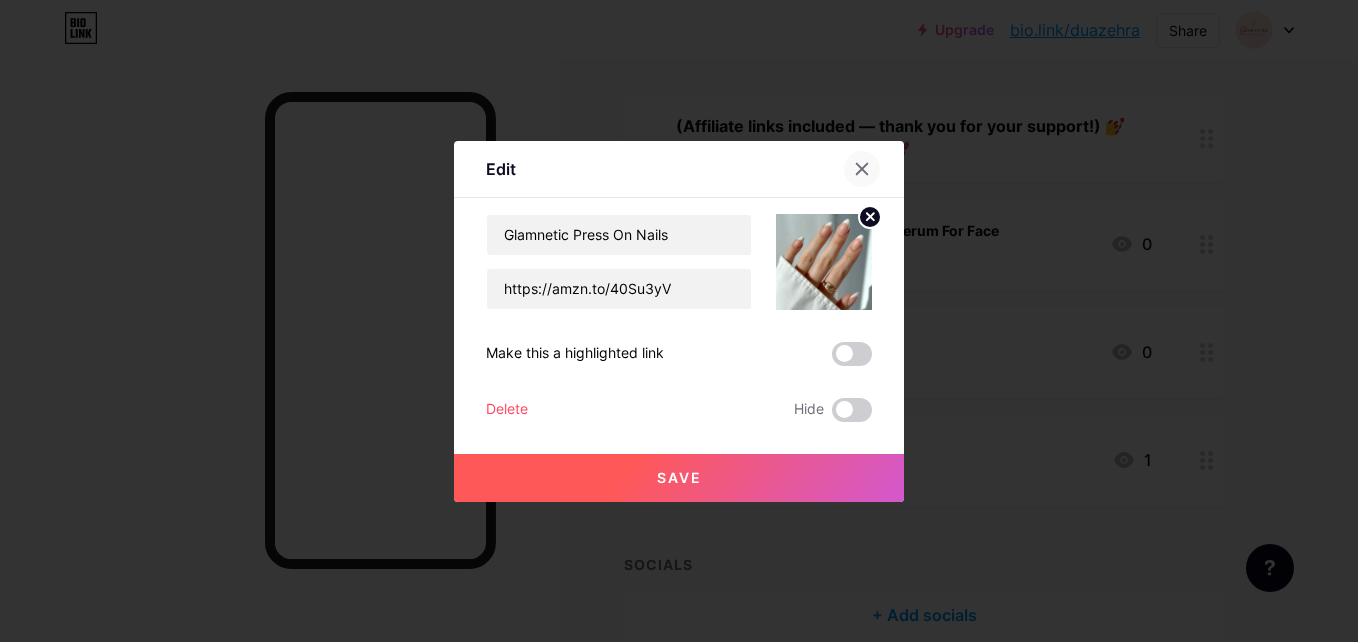 click at bounding box center (862, 169) 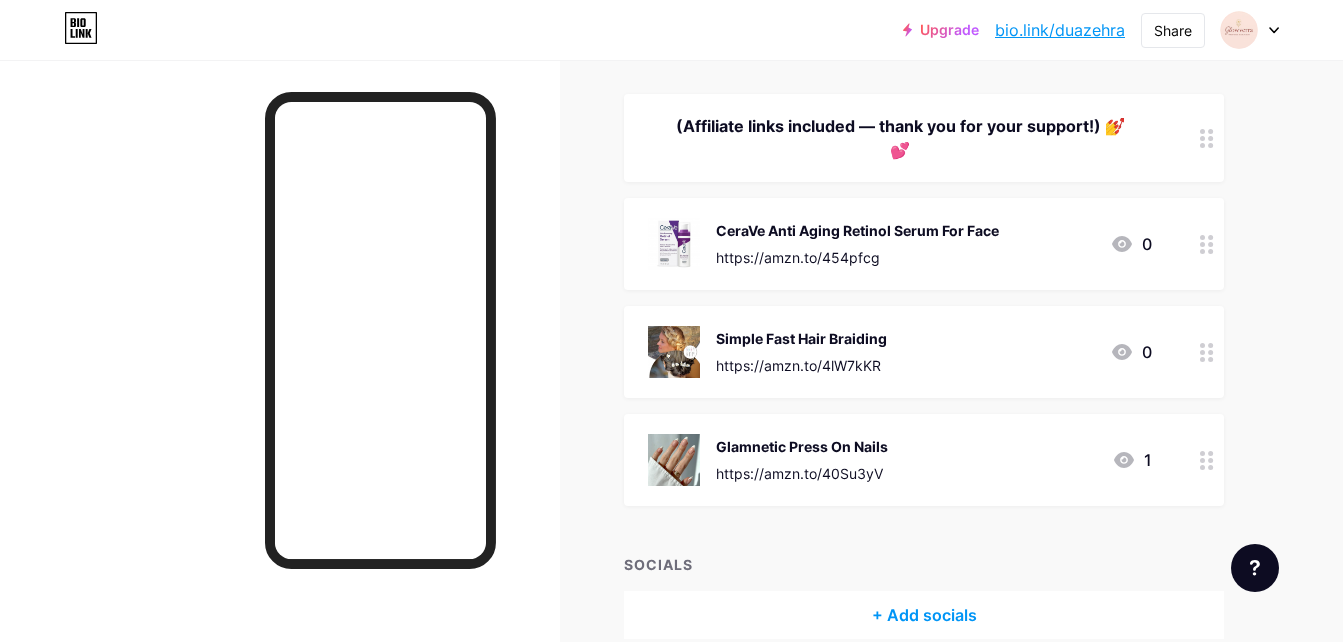 click on "CeraVe Anti Aging Retinol Serum For Face" at bounding box center (857, 230) 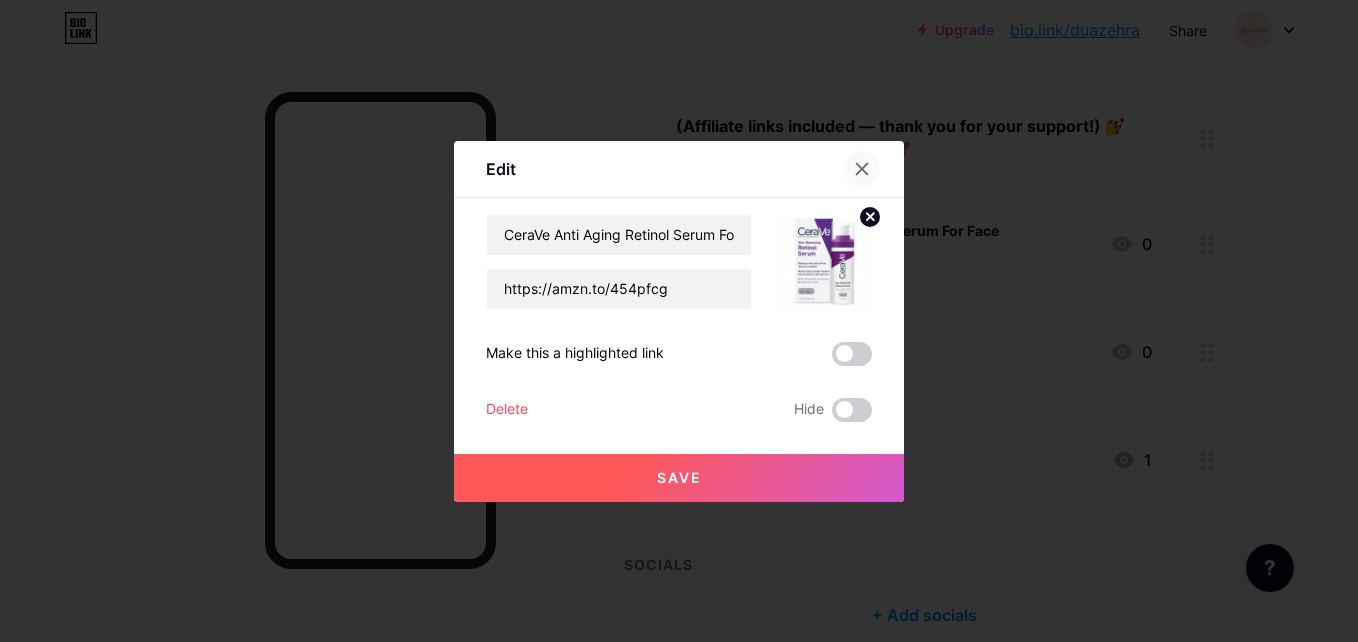 click 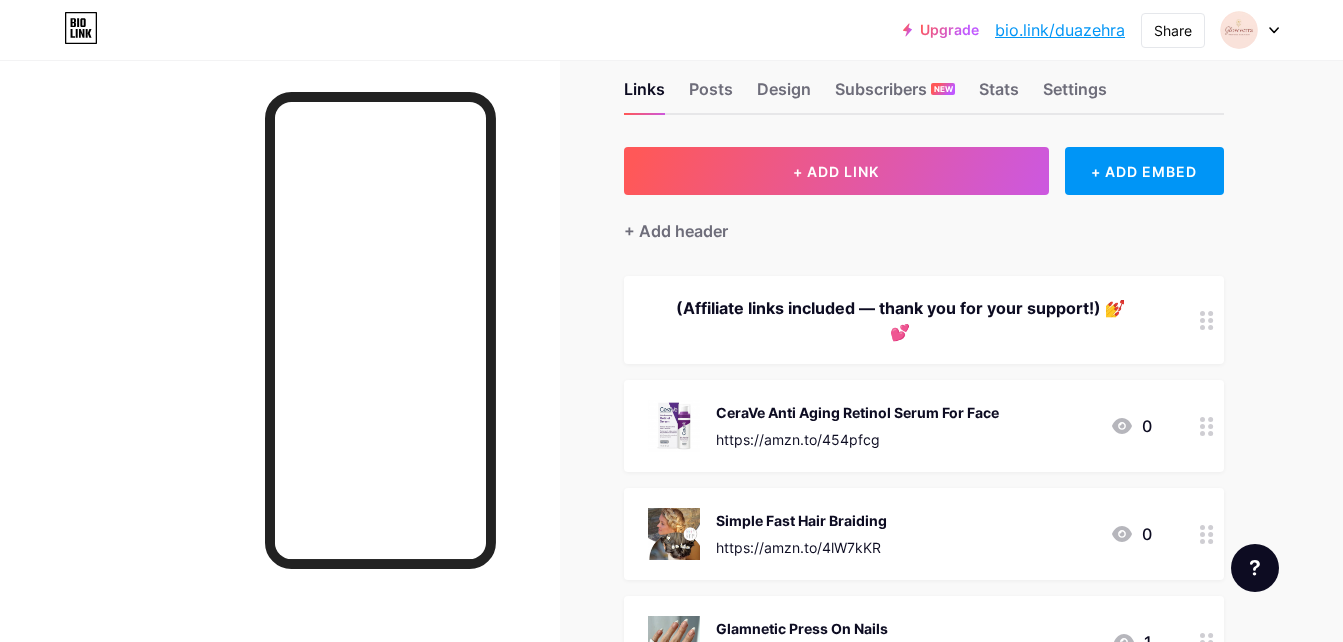 scroll, scrollTop: 28, scrollLeft: 0, axis: vertical 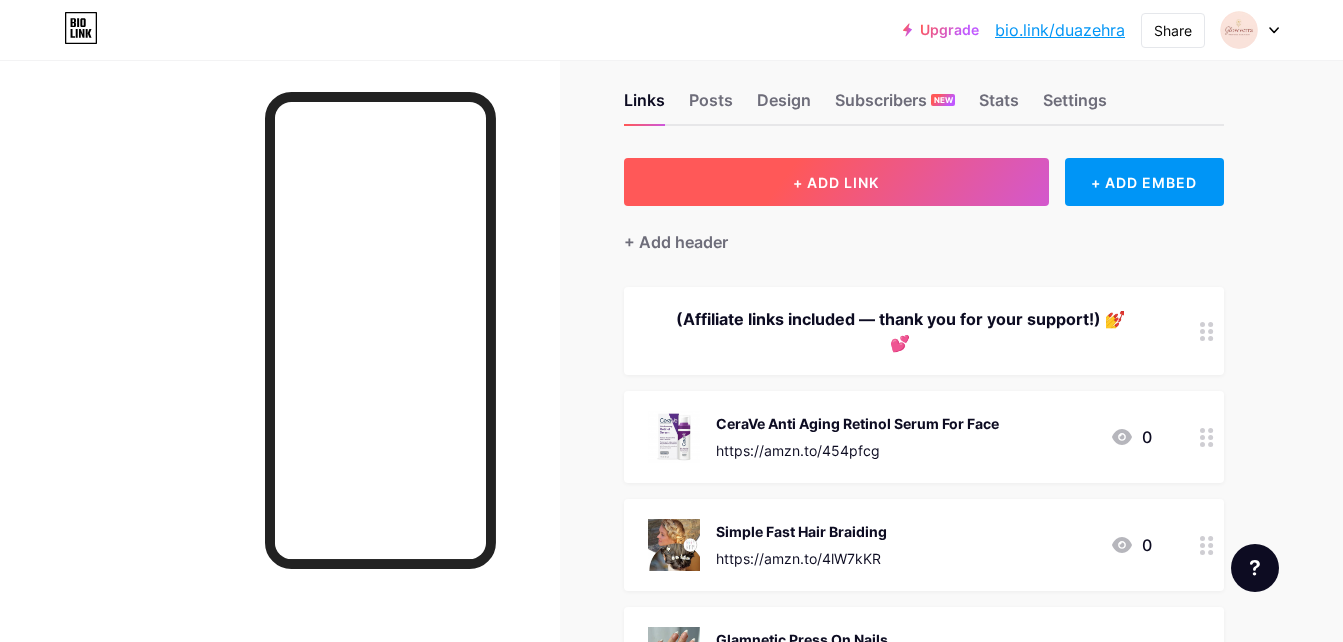 click on "+ ADD LINK" at bounding box center (836, 182) 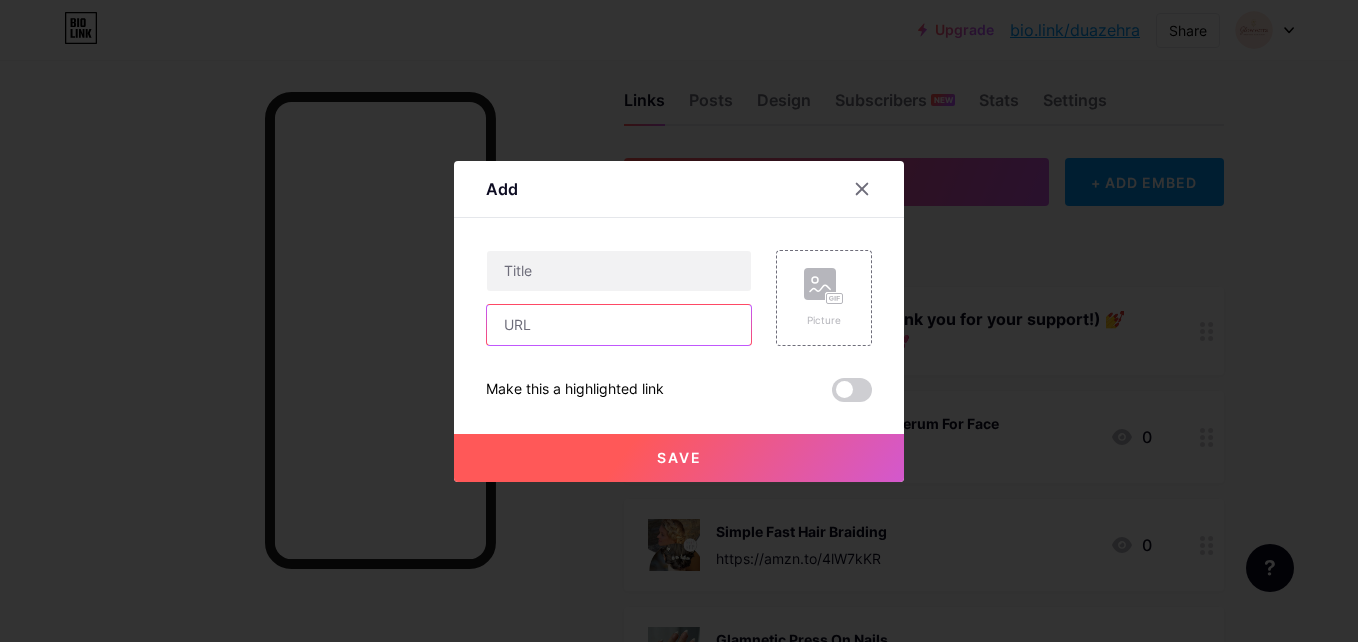 click at bounding box center [619, 325] 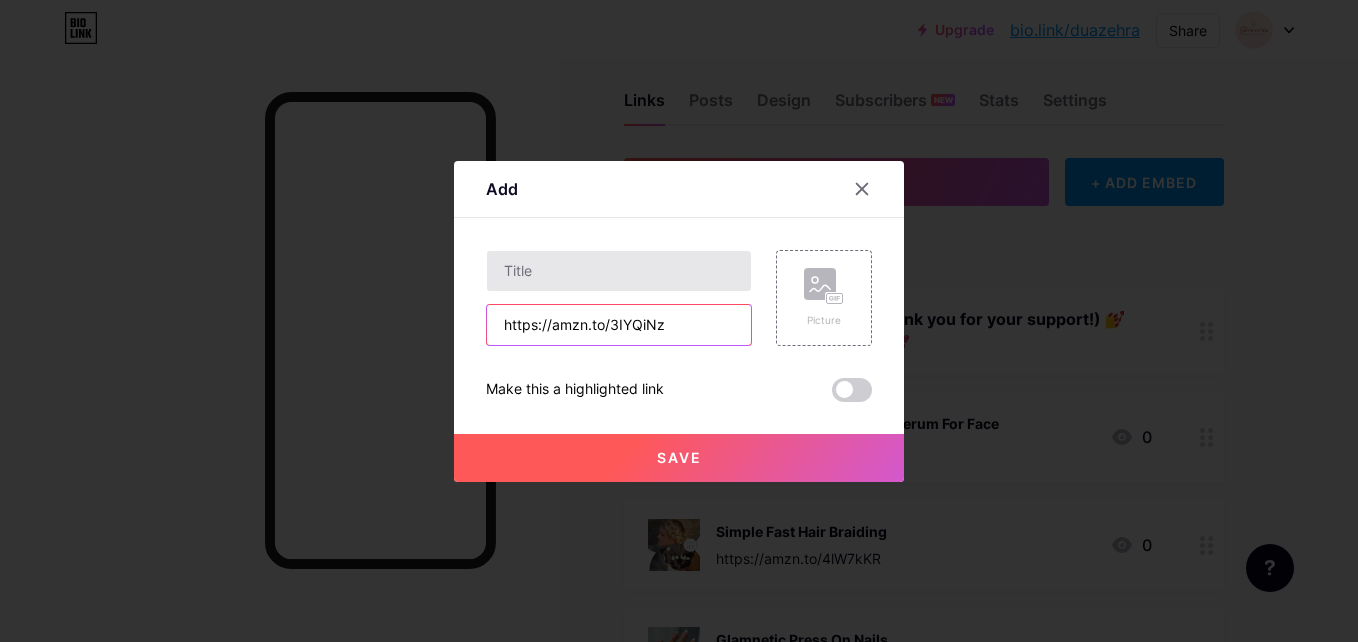 type on "https://amzn.to/3IYQiNz" 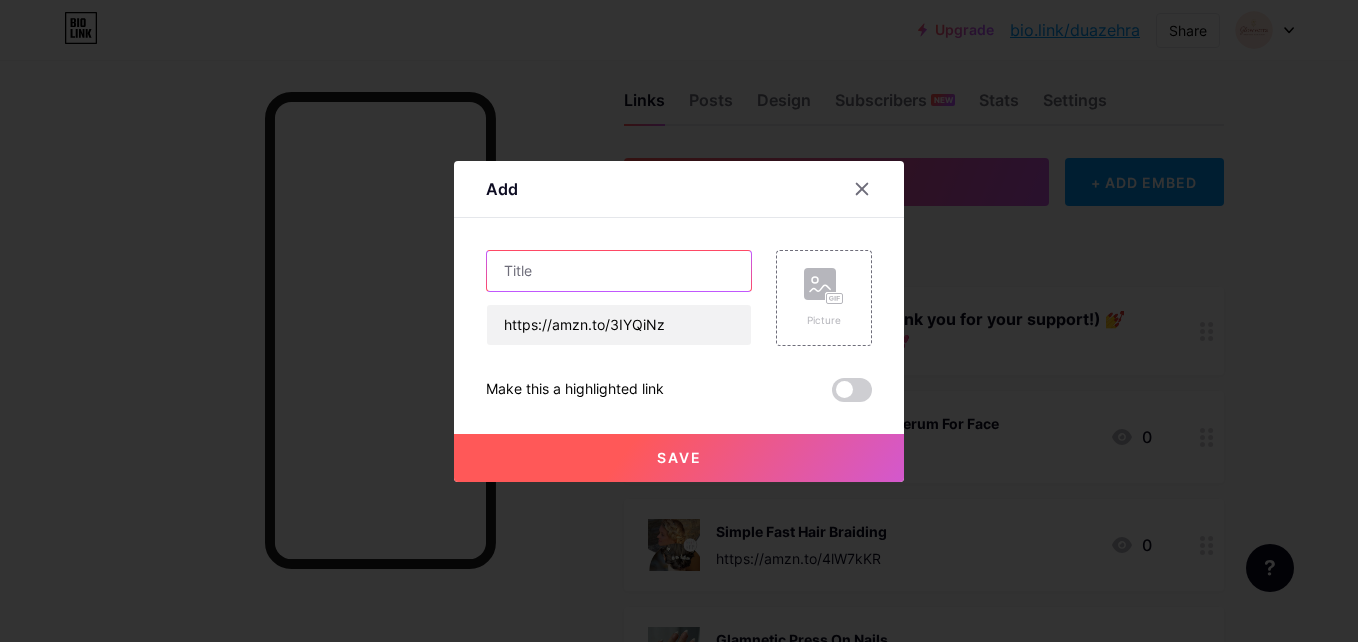click at bounding box center (619, 271) 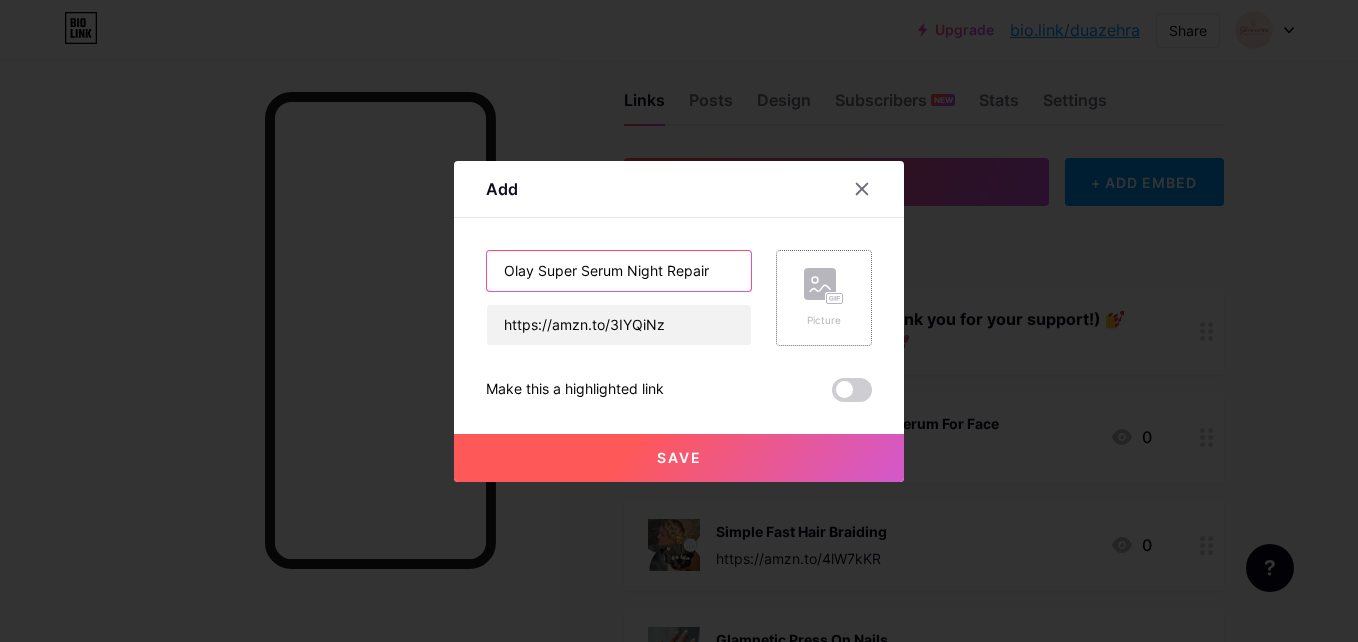 type on "Olay Super Serum Night Repair" 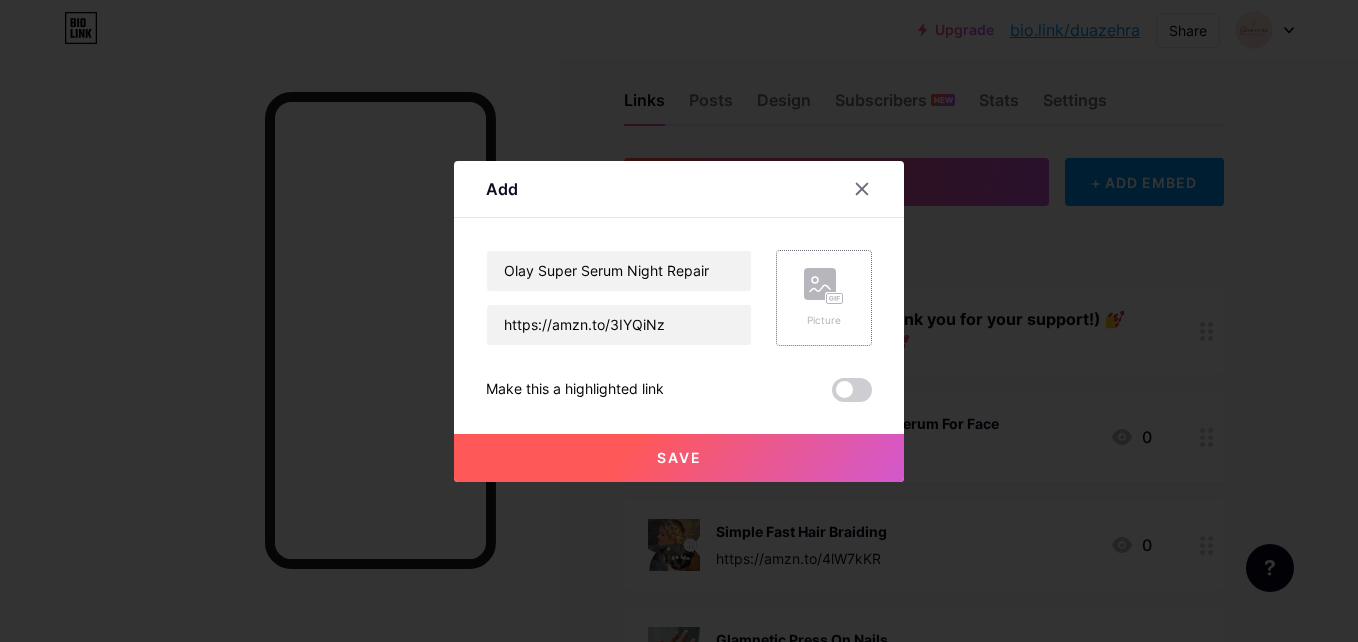 click 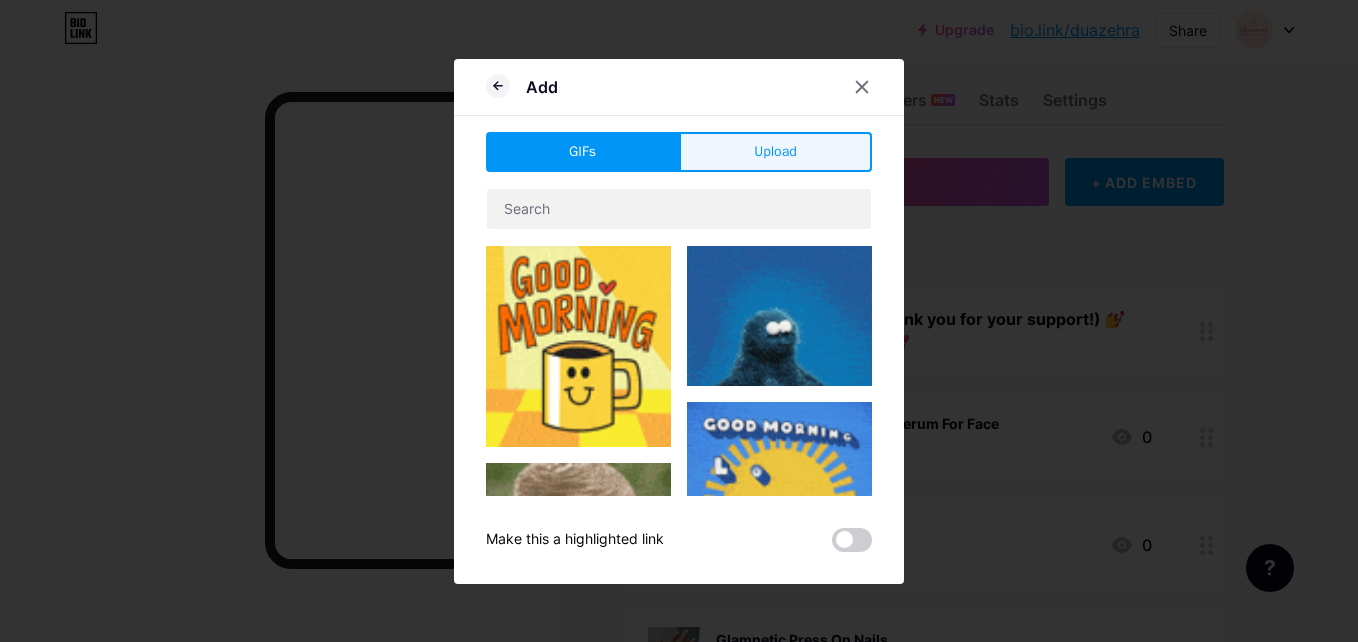 click on "Upload" at bounding box center [775, 151] 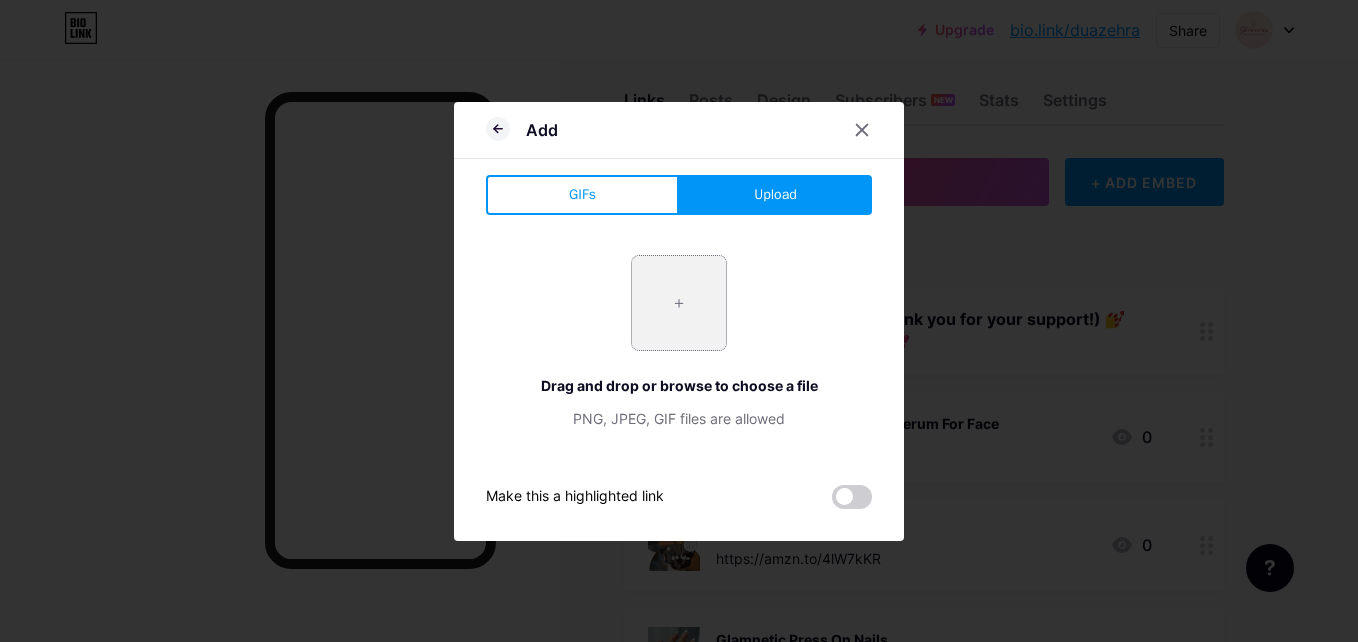 click at bounding box center (679, 303) 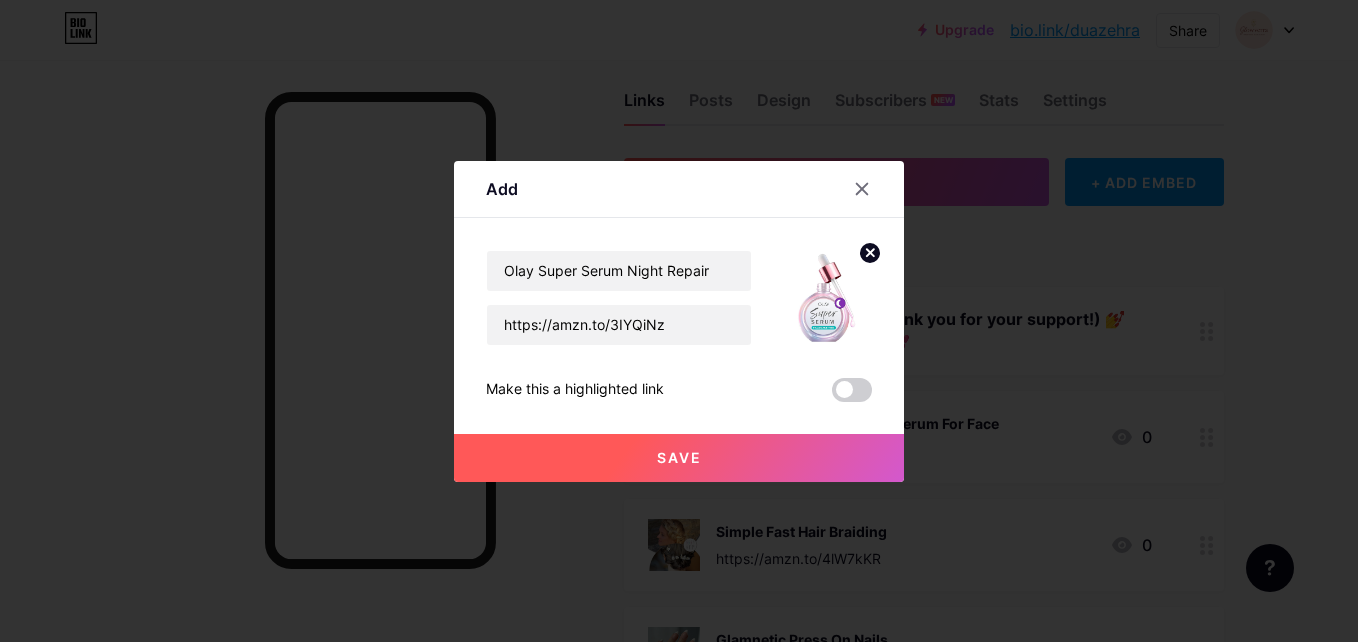 click on "Save" at bounding box center [679, 458] 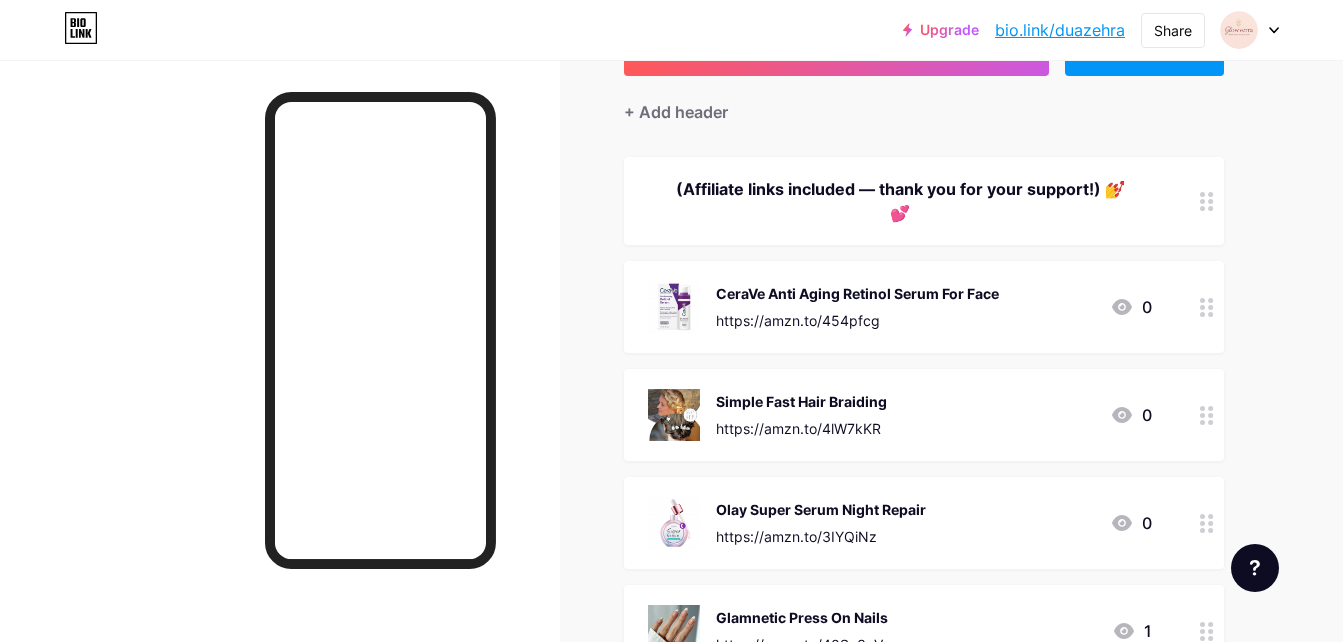 scroll, scrollTop: 277, scrollLeft: 0, axis: vertical 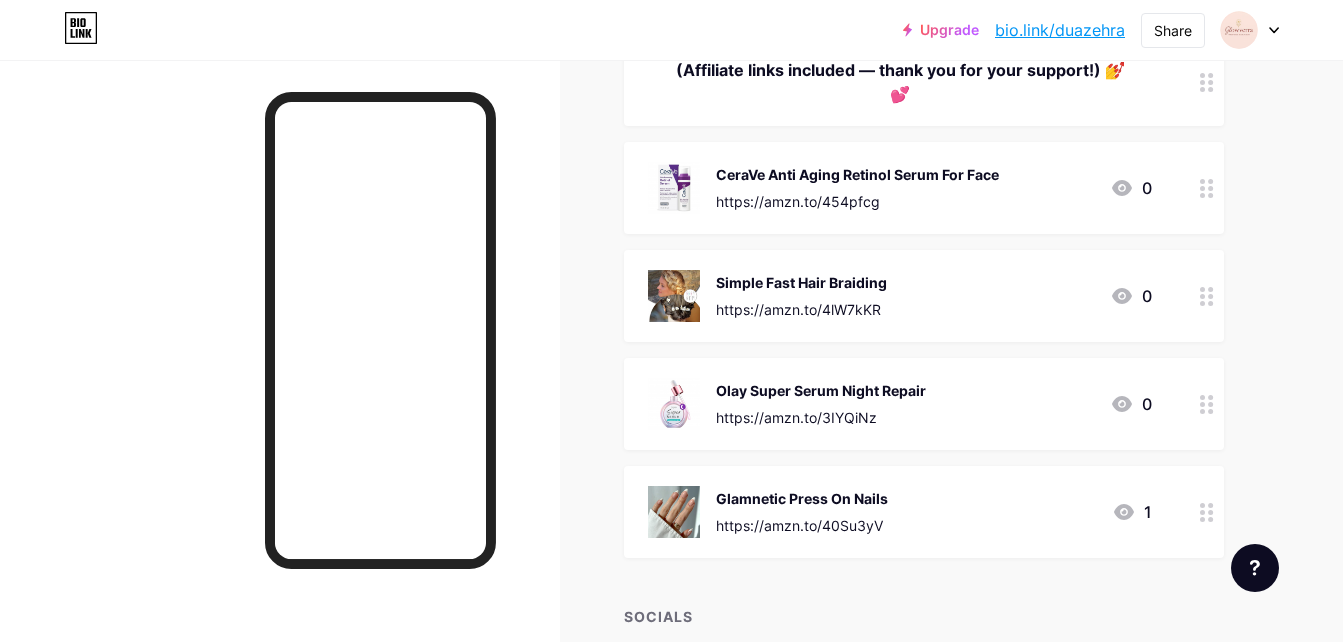 click on "CeraVe Anti Aging Retinol Serum For Face
https://amzn.to/454pfcg
0" at bounding box center [900, 188] 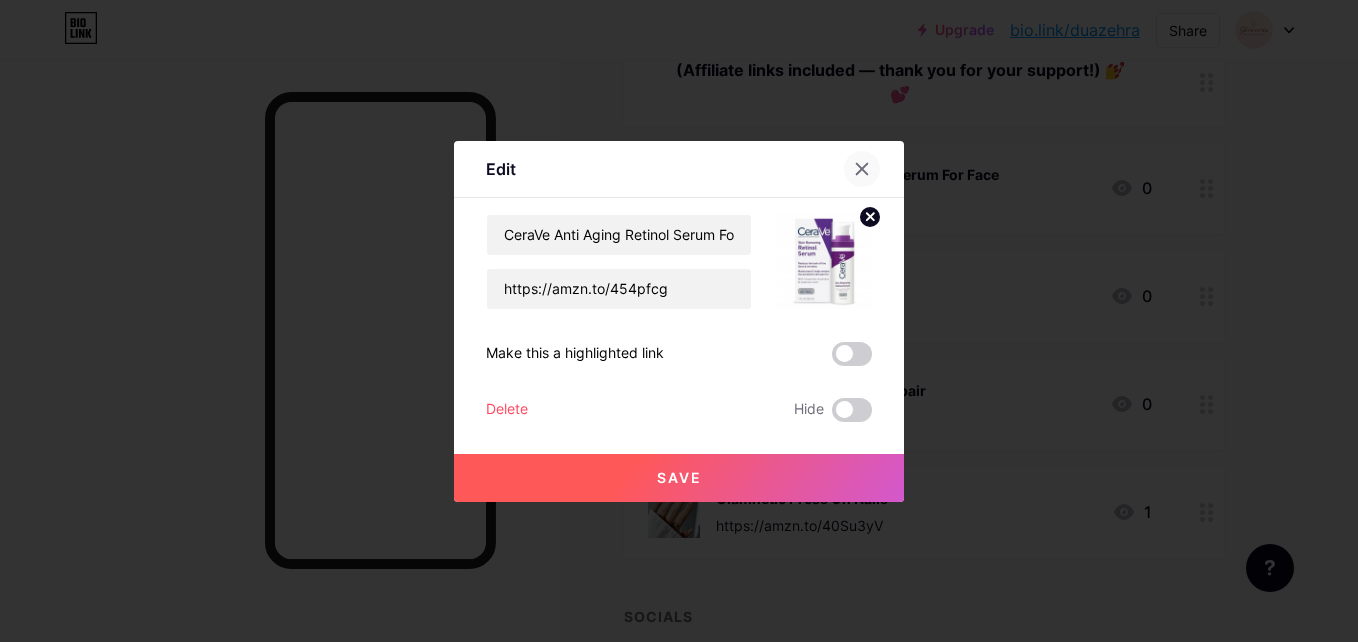 click at bounding box center (862, 169) 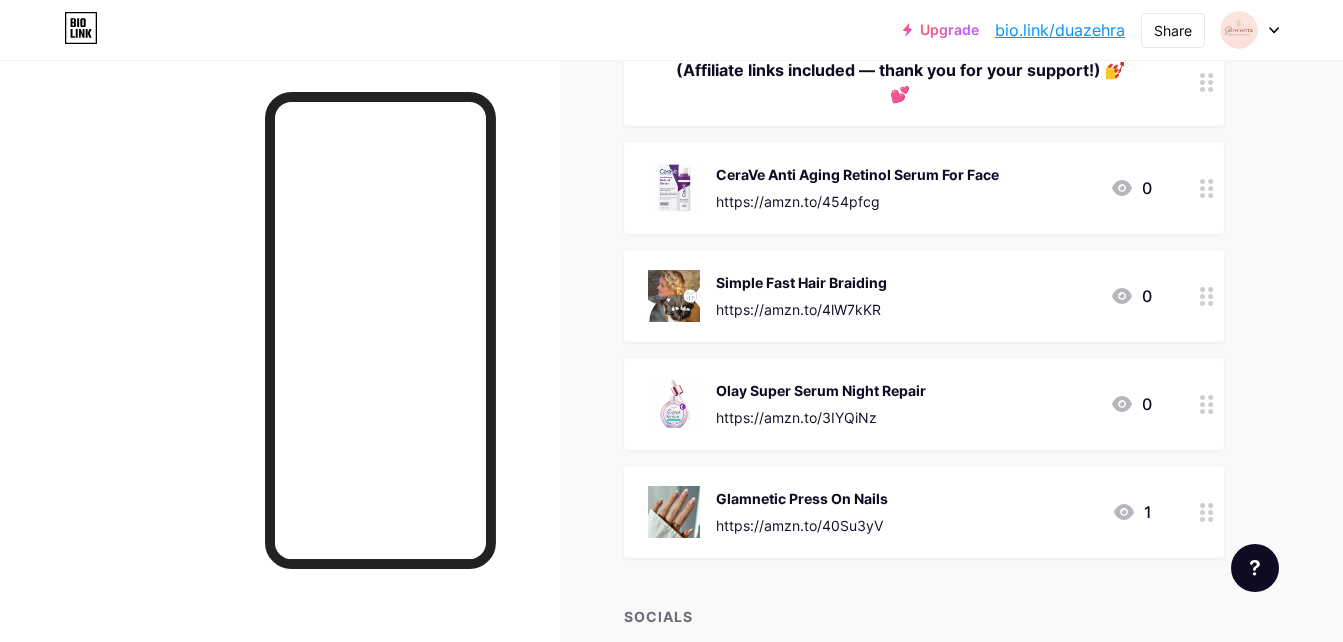 click on "Simple Fast Hair Braiding
https://amzn.to/4lW7kKR
0" at bounding box center (924, 296) 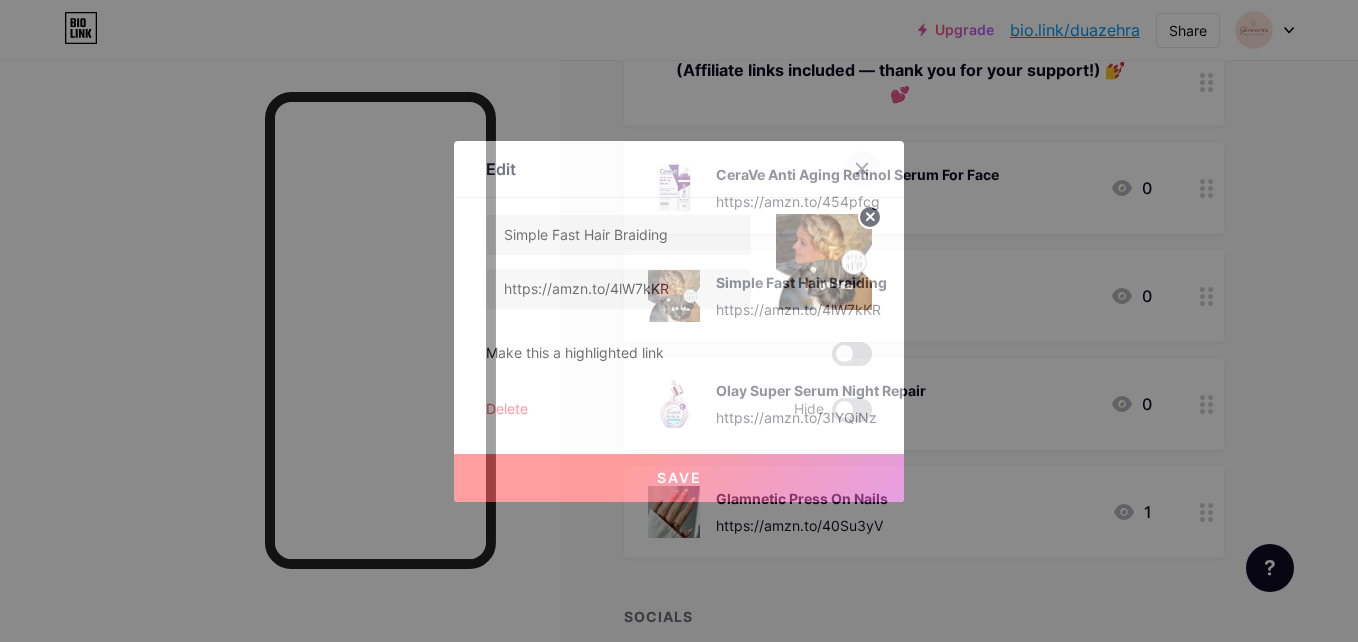 click at bounding box center (862, 169) 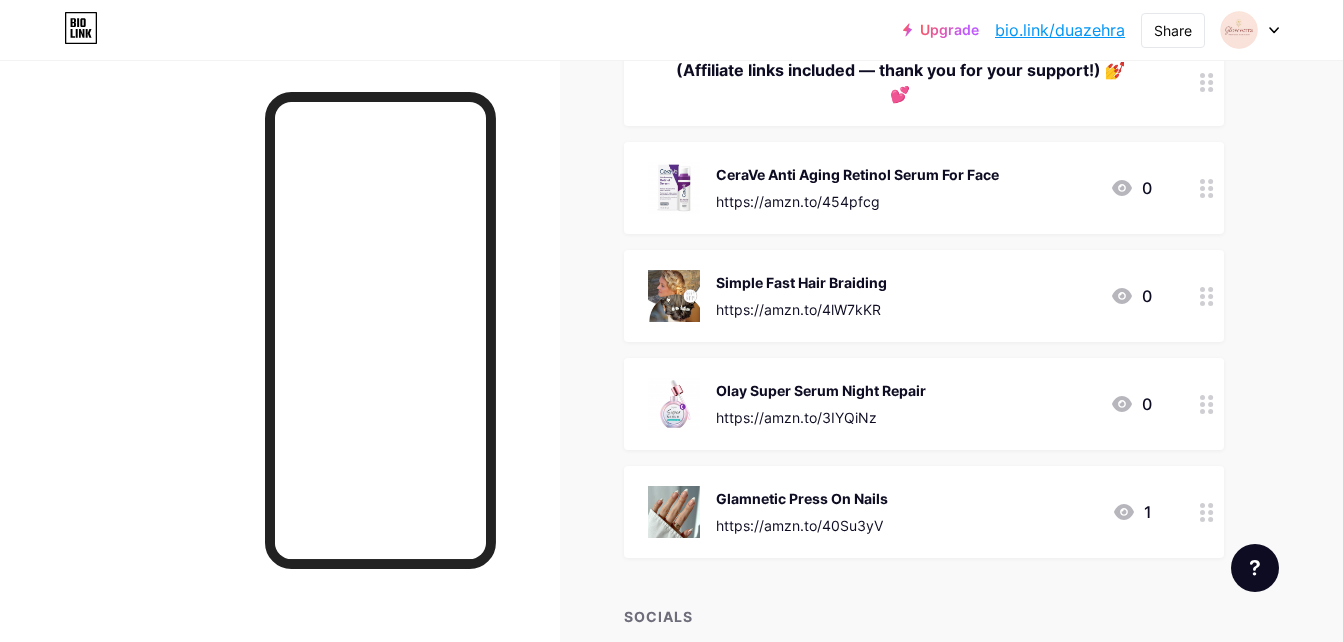drag, startPoint x: 980, startPoint y: 188, endPoint x: 904, endPoint y: 175, distance: 77.10383 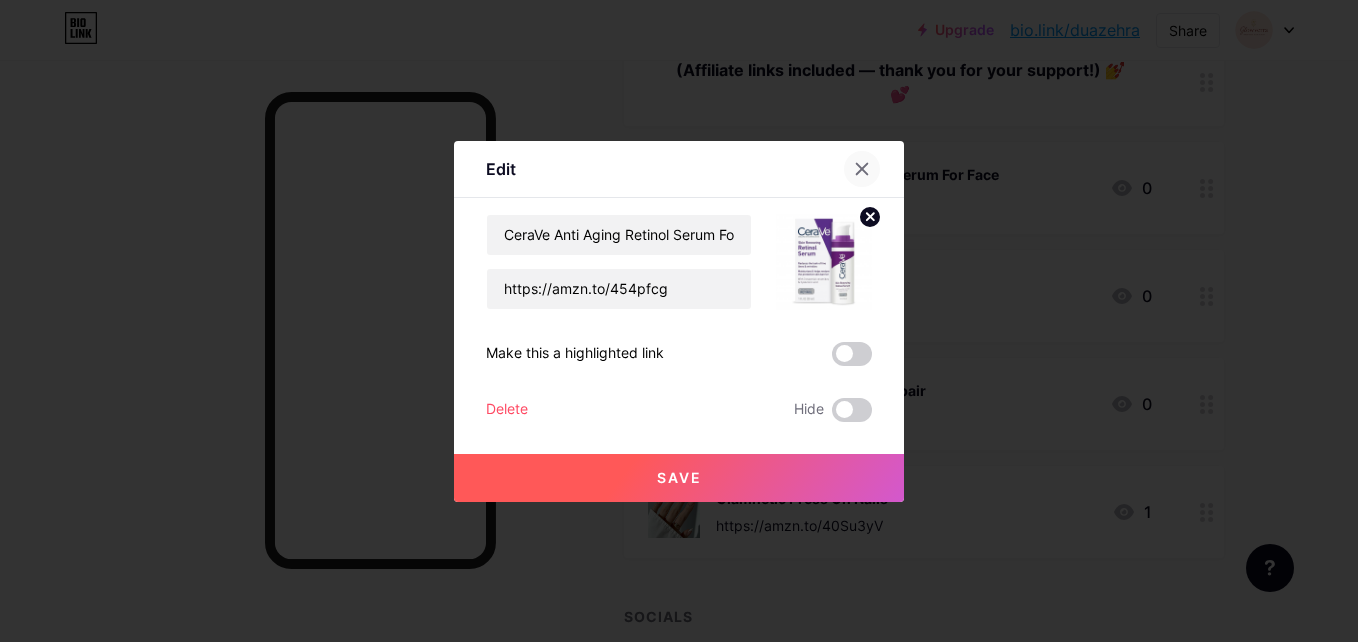 click 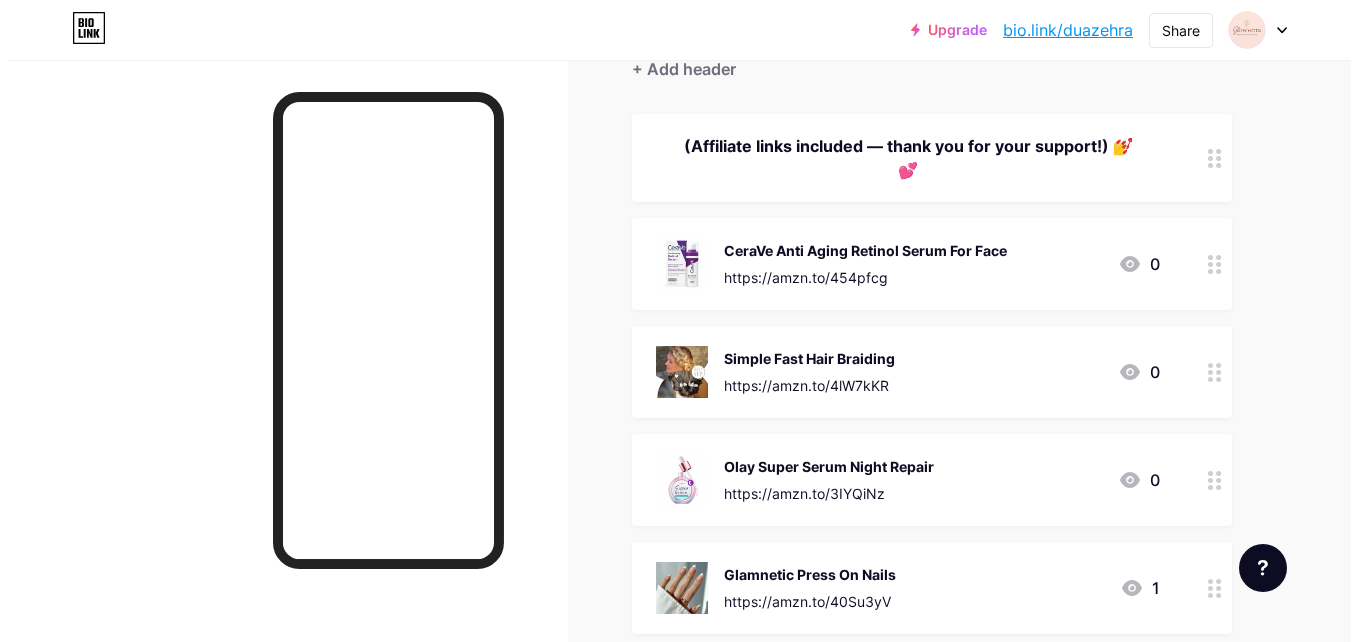 scroll, scrollTop: 0, scrollLeft: 0, axis: both 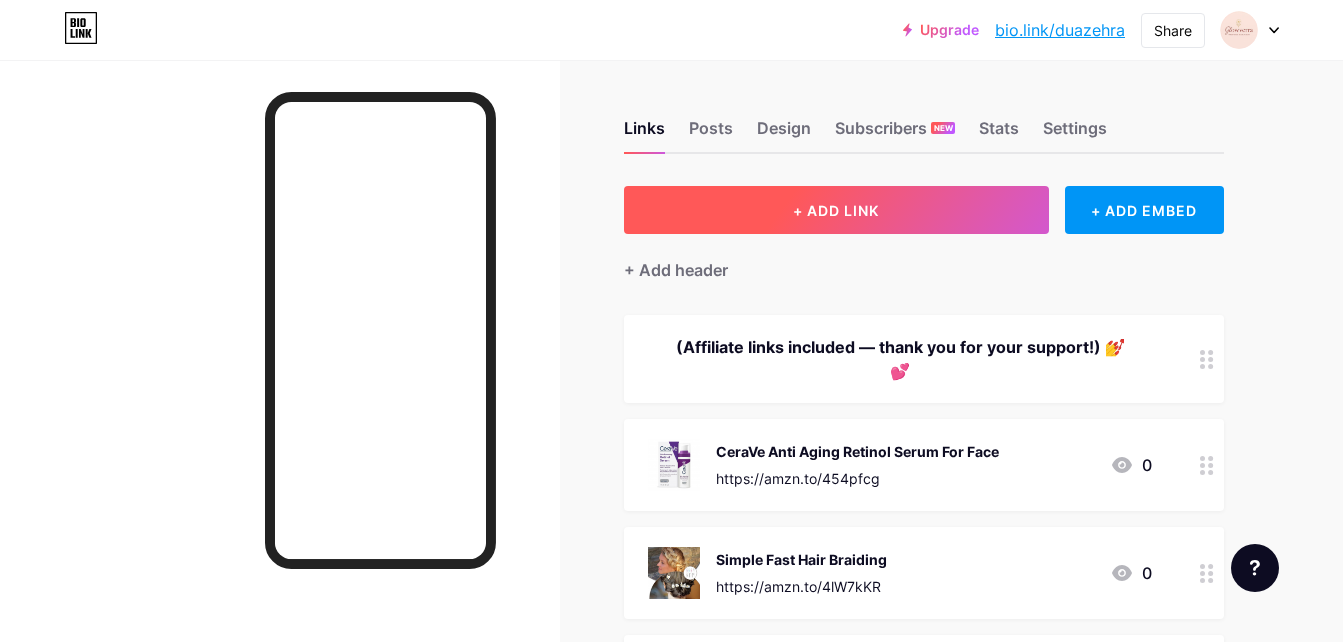 click on "+ ADD LINK" at bounding box center [836, 210] 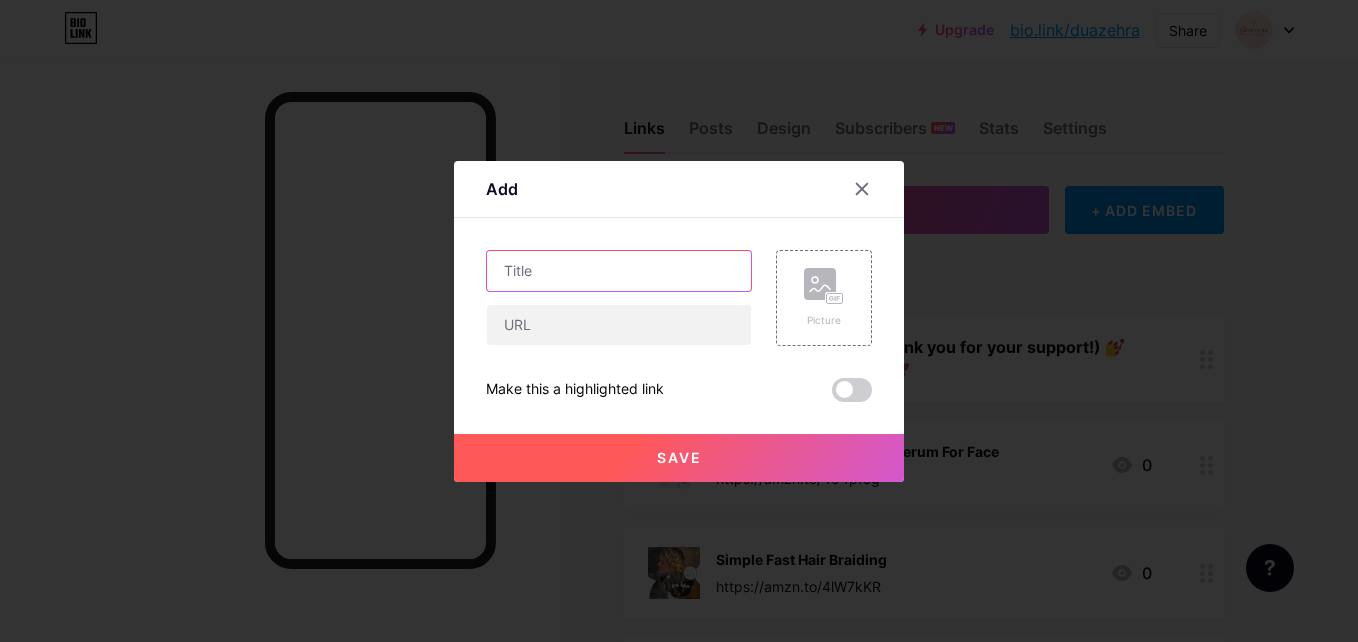 click at bounding box center [619, 271] 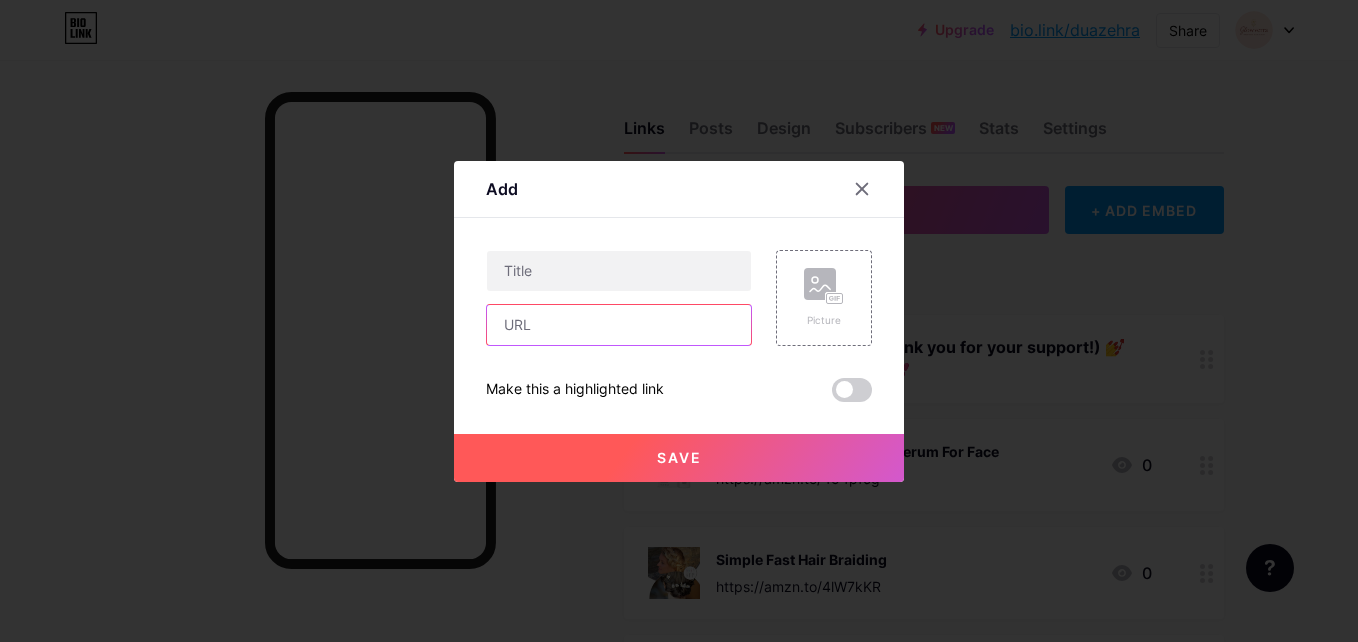 click at bounding box center [619, 325] 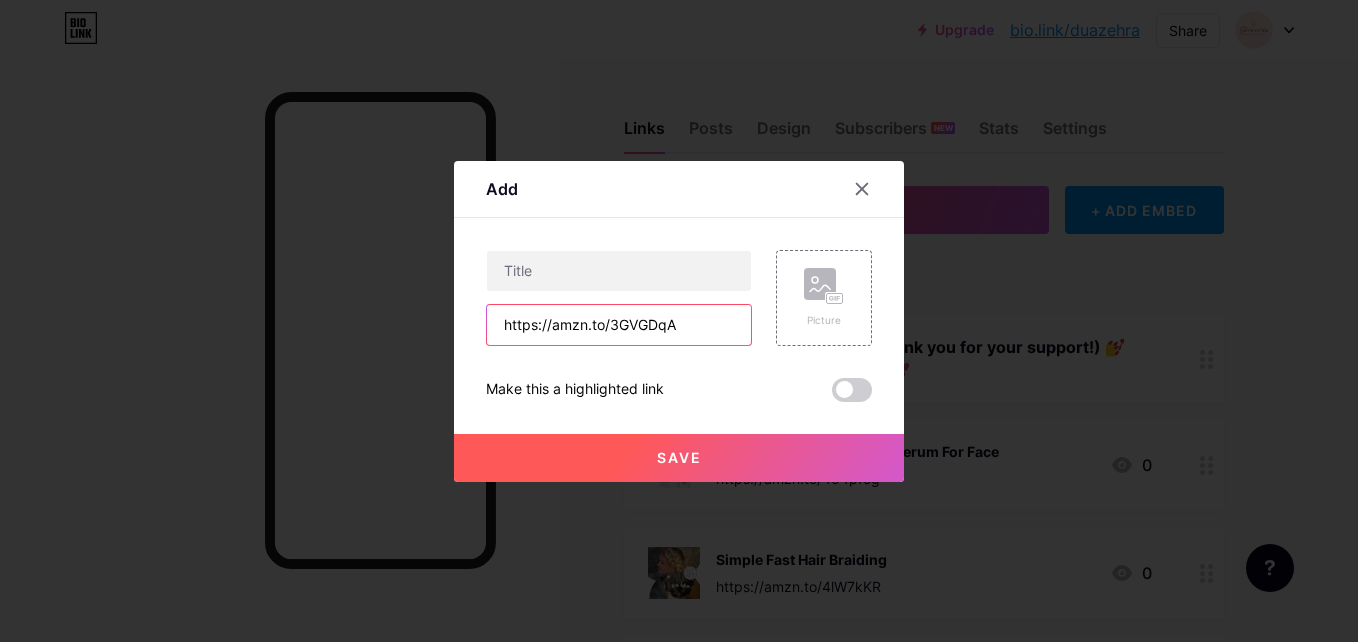 click on "https://amzn.to/3GVGDqA" at bounding box center (619, 325) 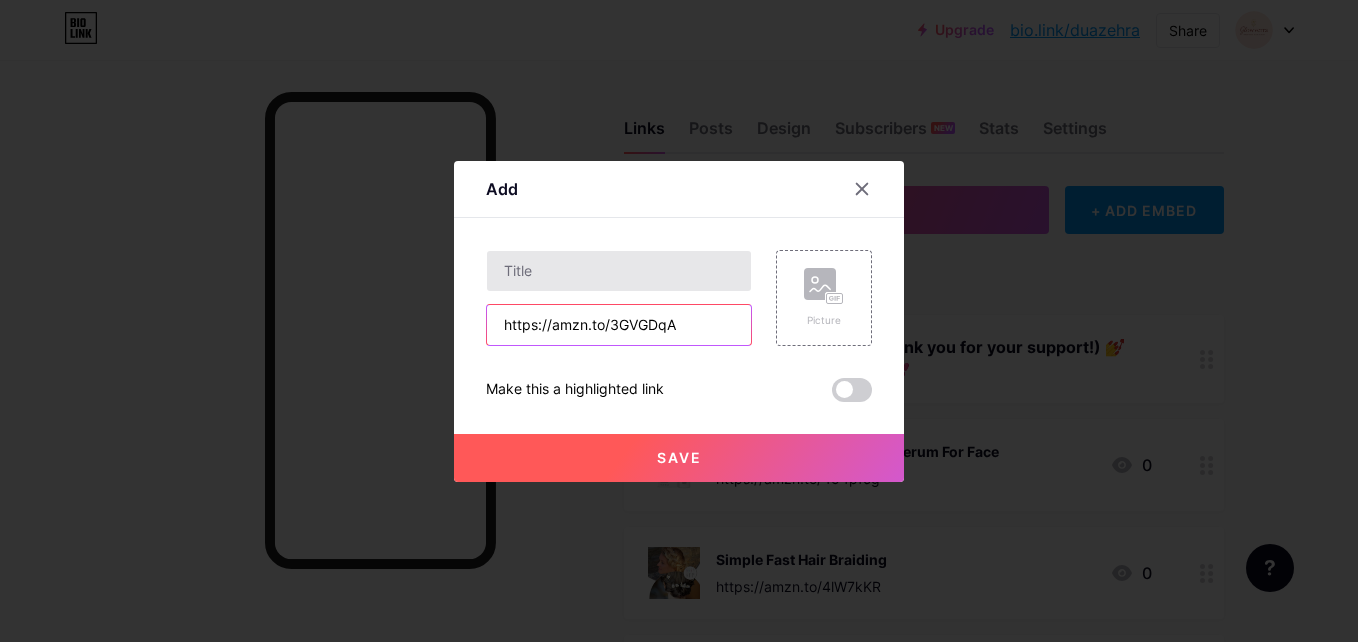 type on "https://amzn.to/3GVGDqA" 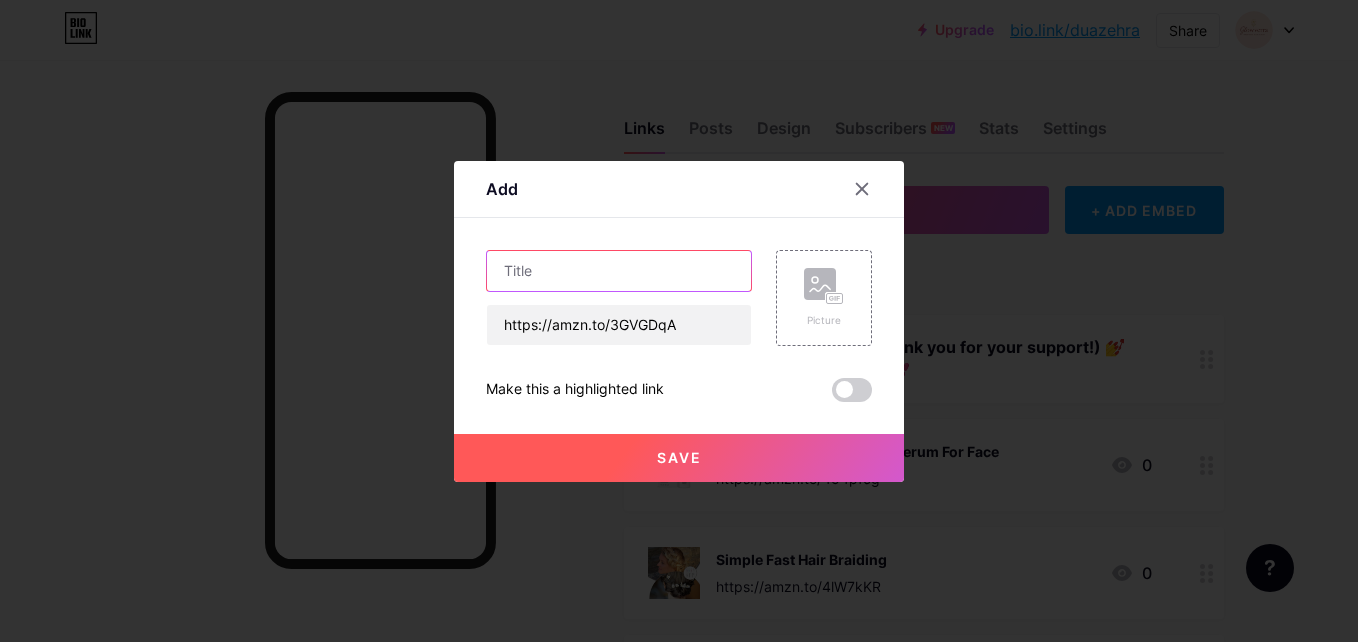 click at bounding box center (619, 271) 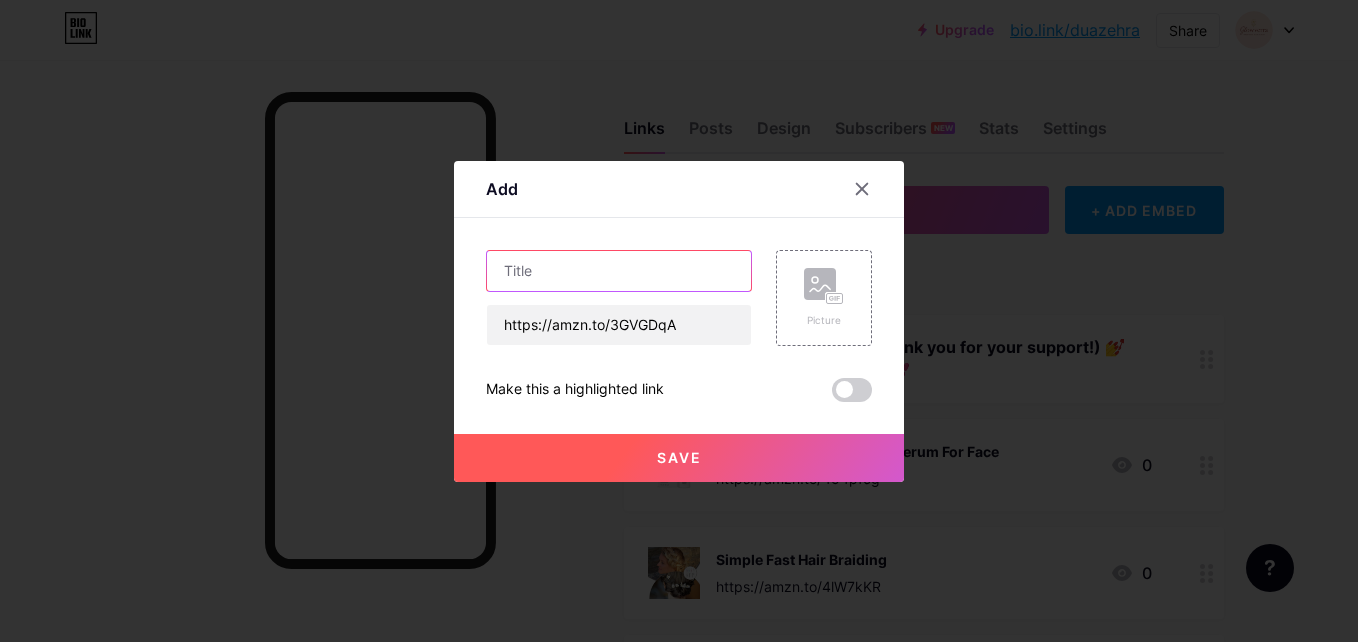 paste on "Good Molecules Hyaluronic Acid Serum" 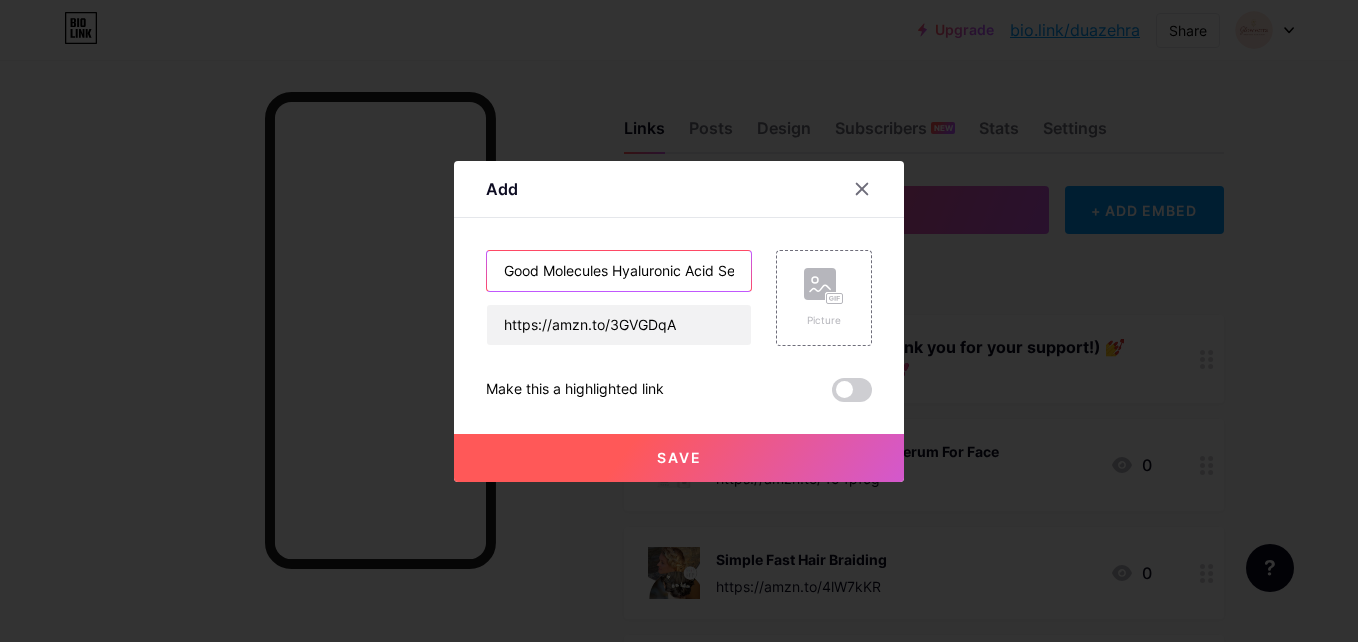scroll, scrollTop: 0, scrollLeft: 34, axis: horizontal 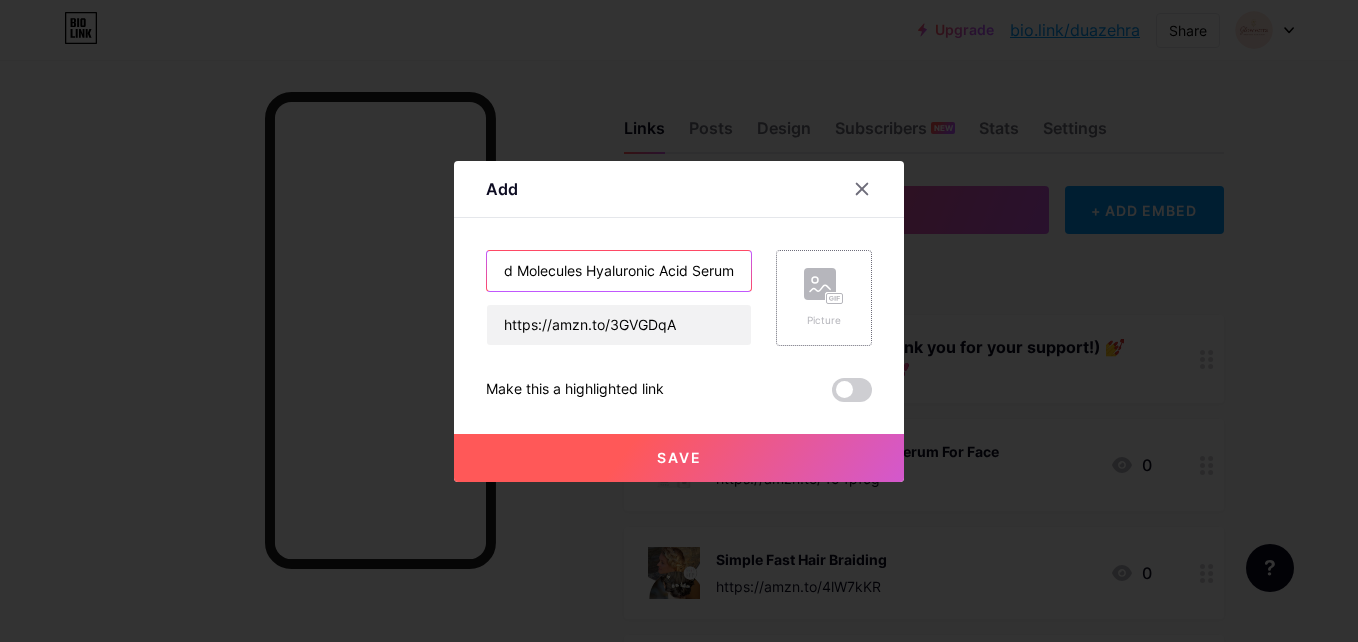 type on "Good Molecules Hyaluronic Acid Serum" 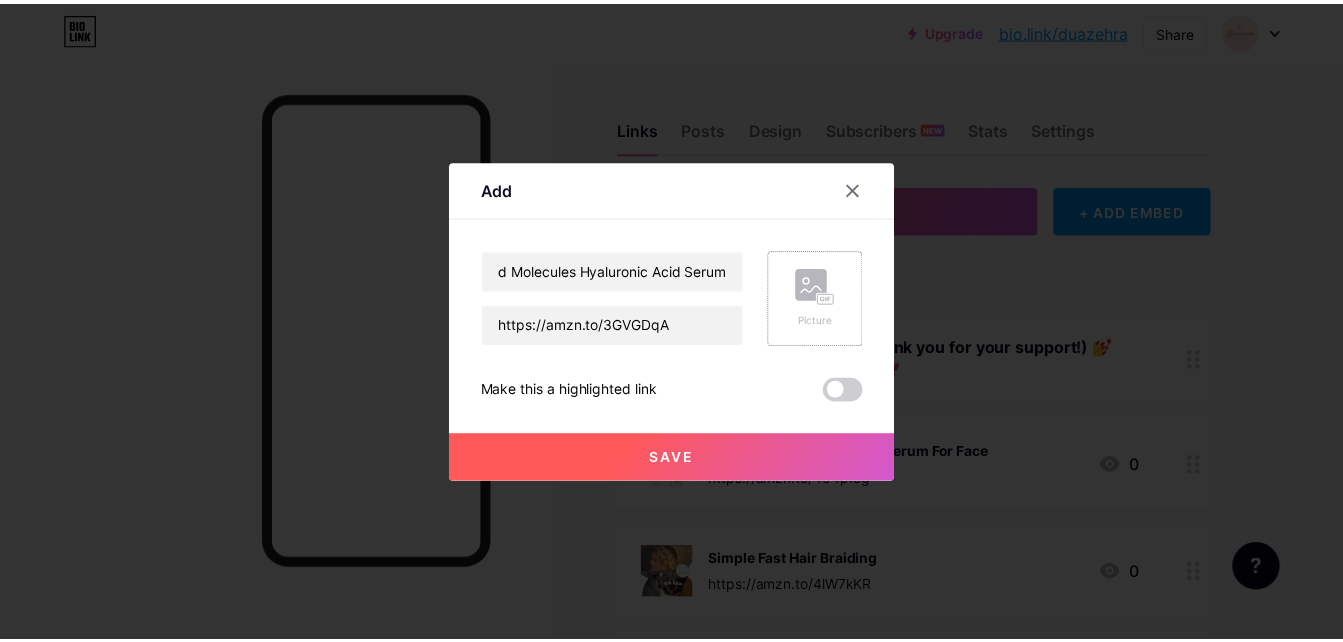 scroll, scrollTop: 0, scrollLeft: 0, axis: both 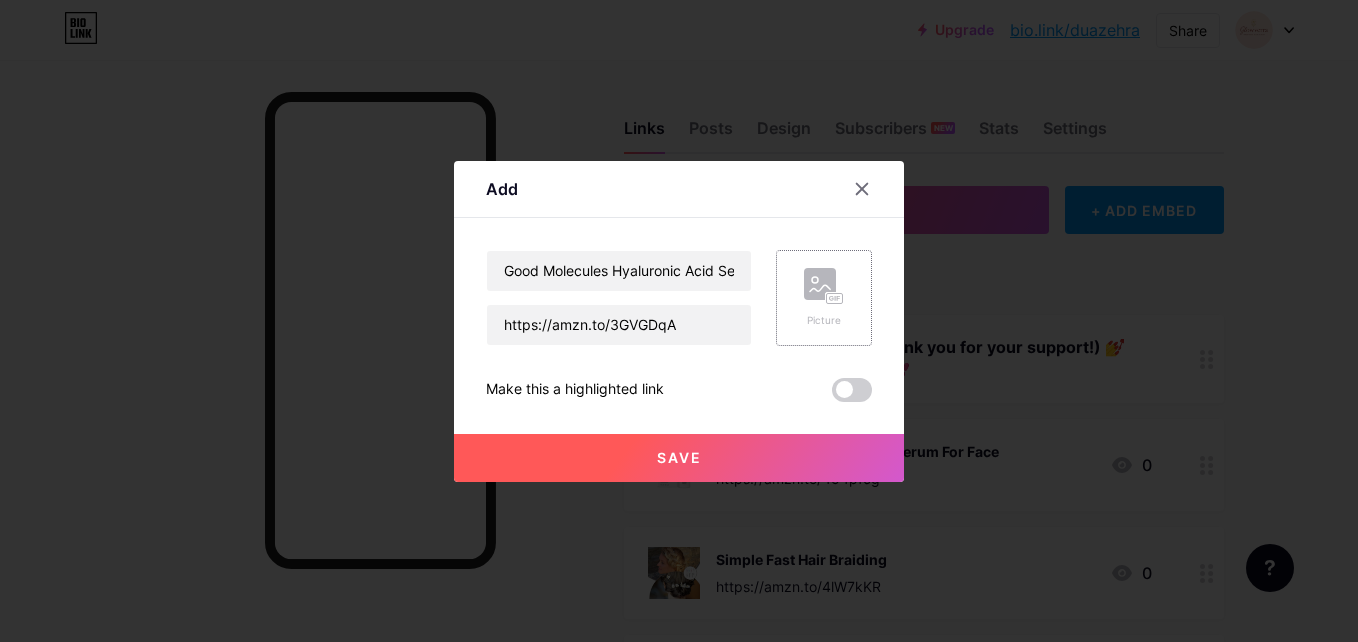 click 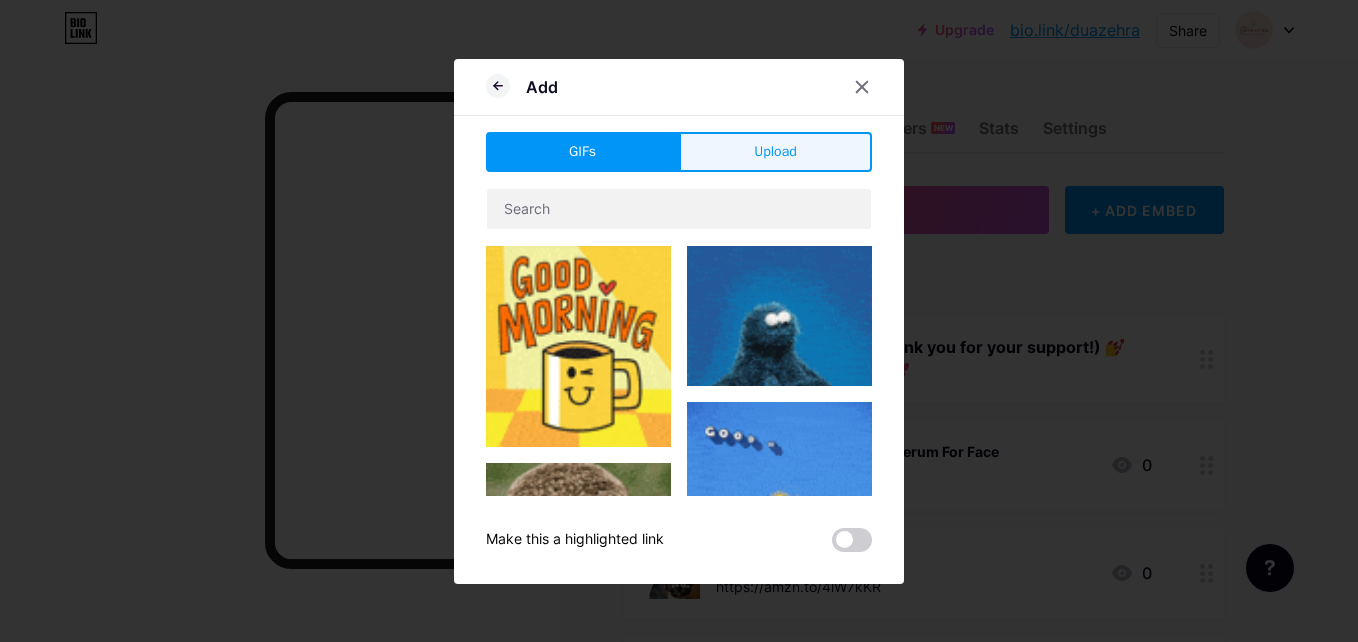 click on "Upload" at bounding box center [775, 151] 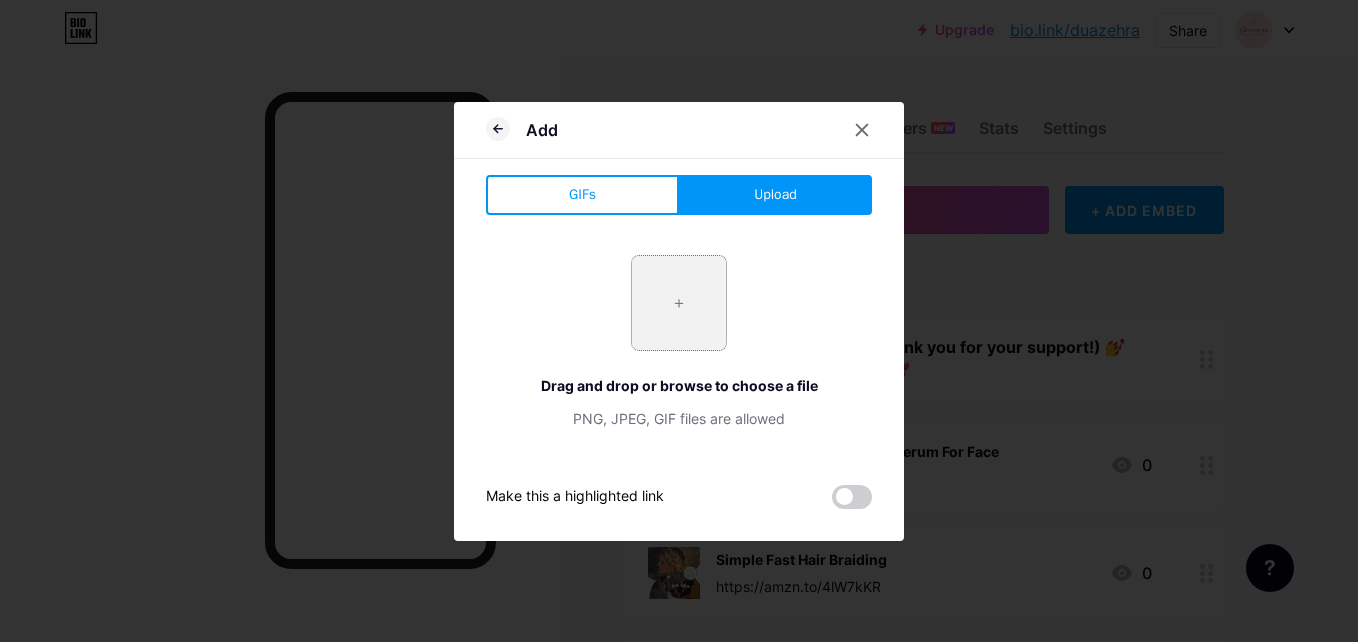 click at bounding box center (679, 303) 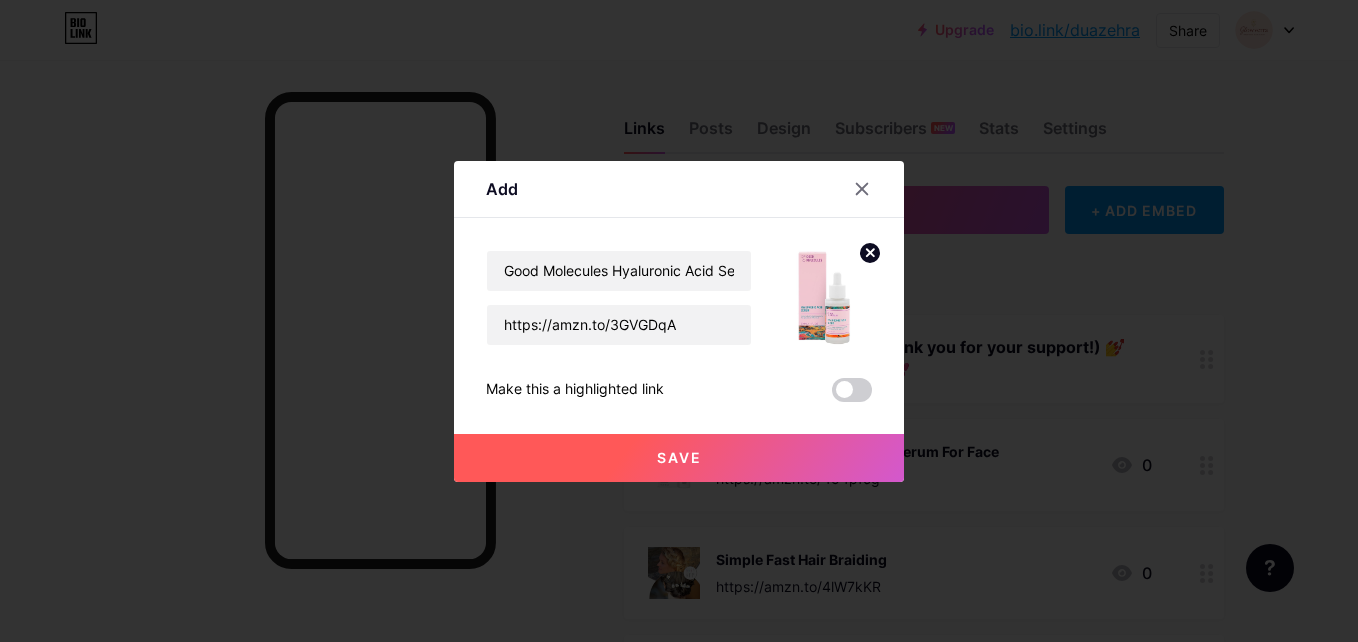 click on "Save" at bounding box center (679, 458) 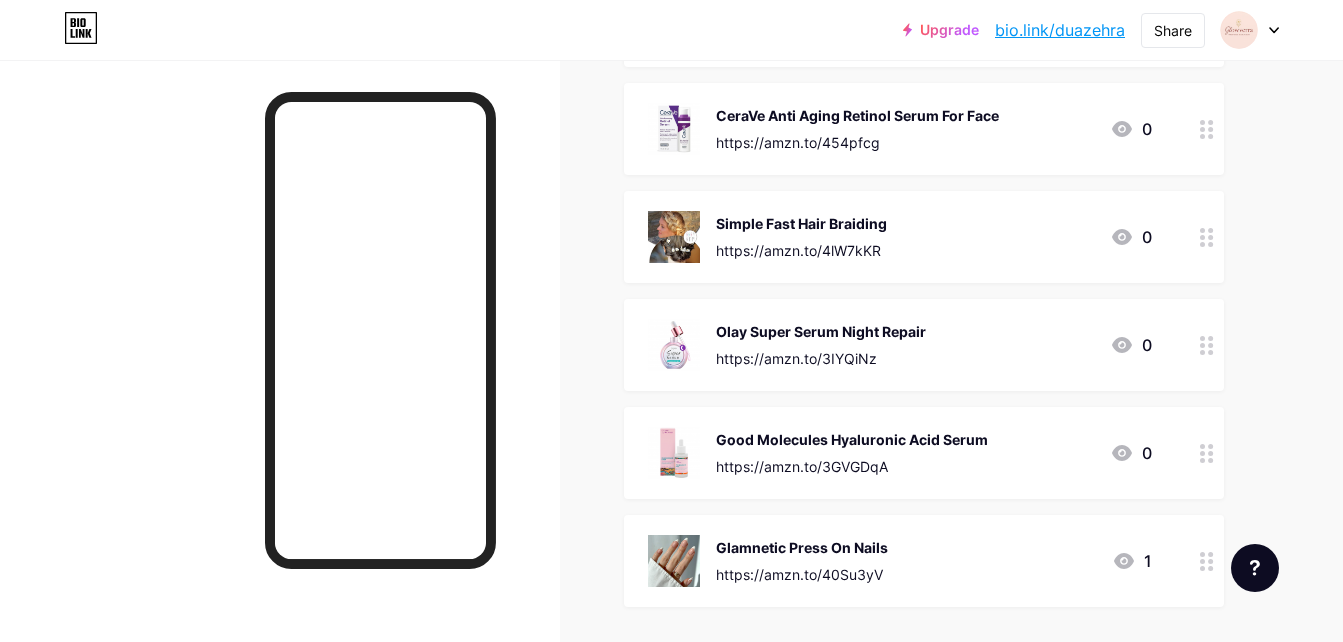 scroll, scrollTop: 0, scrollLeft: 0, axis: both 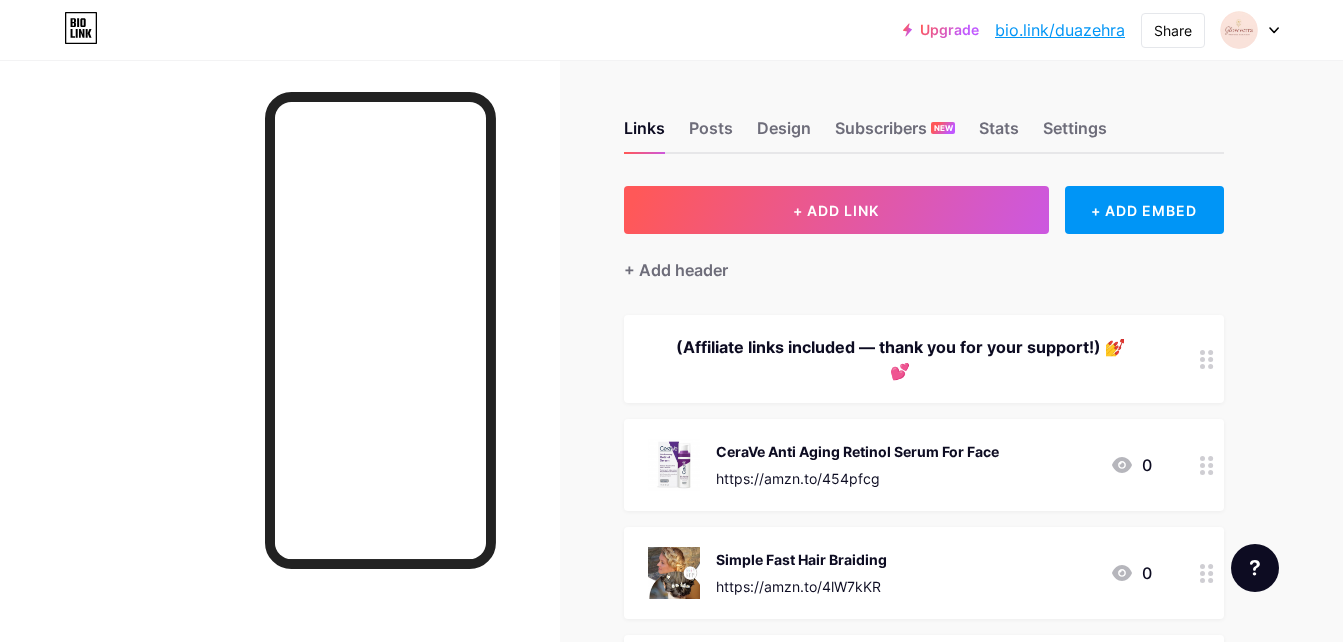click on "Links
Posts
Design
Subscribers
NEW
Stats
Settings" at bounding box center [924, 119] 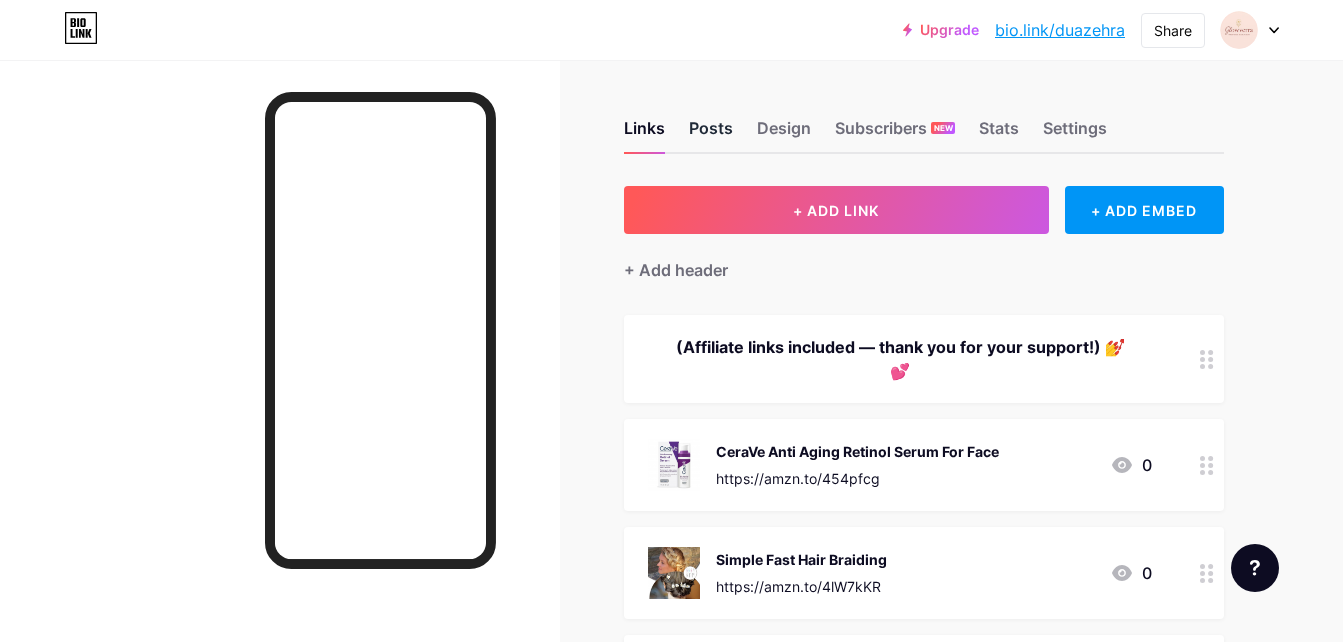 click on "Posts" at bounding box center [711, 134] 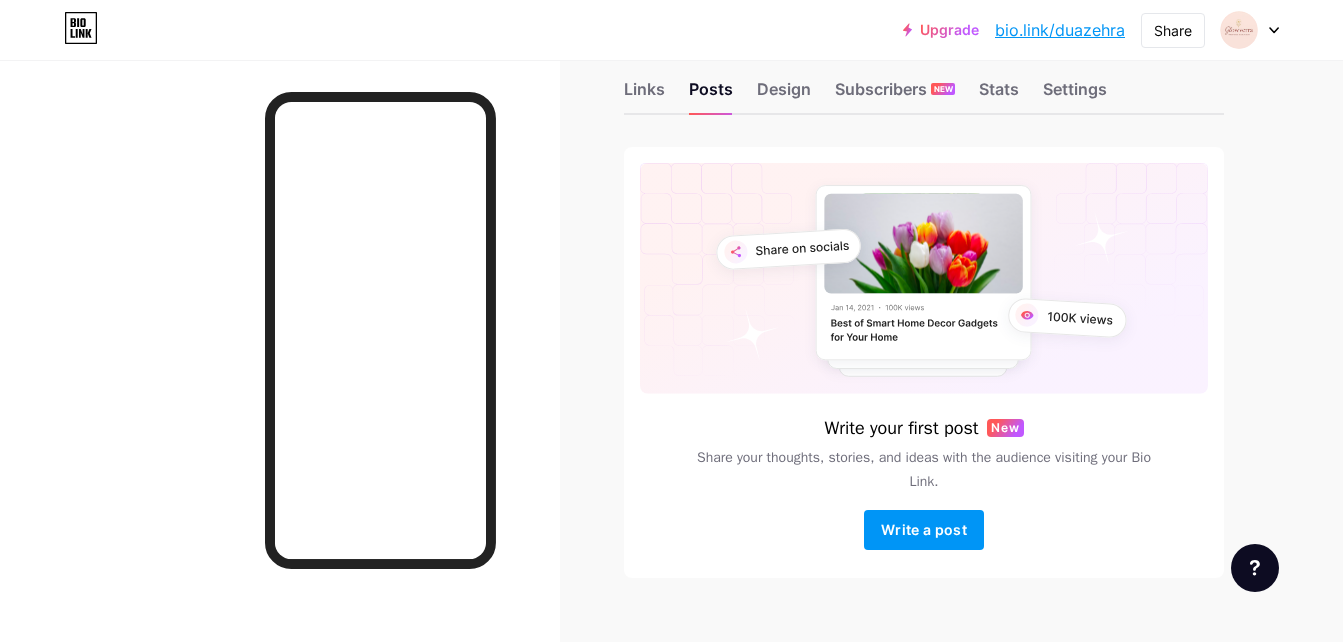 scroll, scrollTop: 38, scrollLeft: 0, axis: vertical 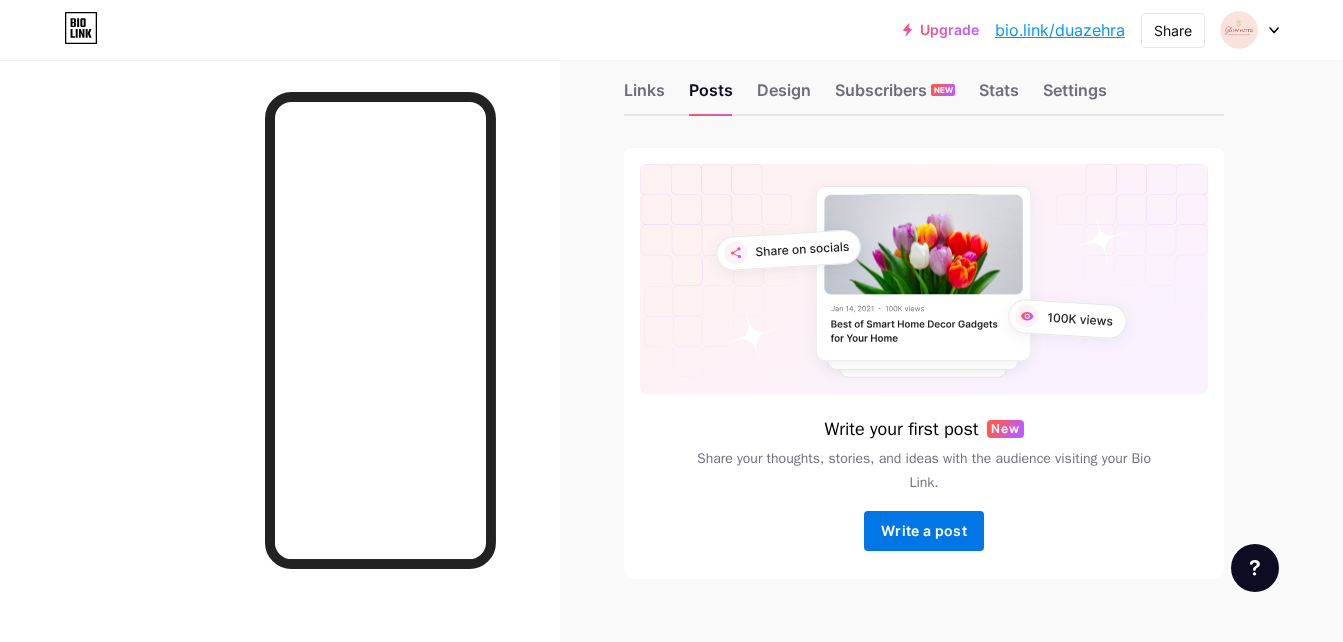 click on "Write a post" at bounding box center [924, 530] 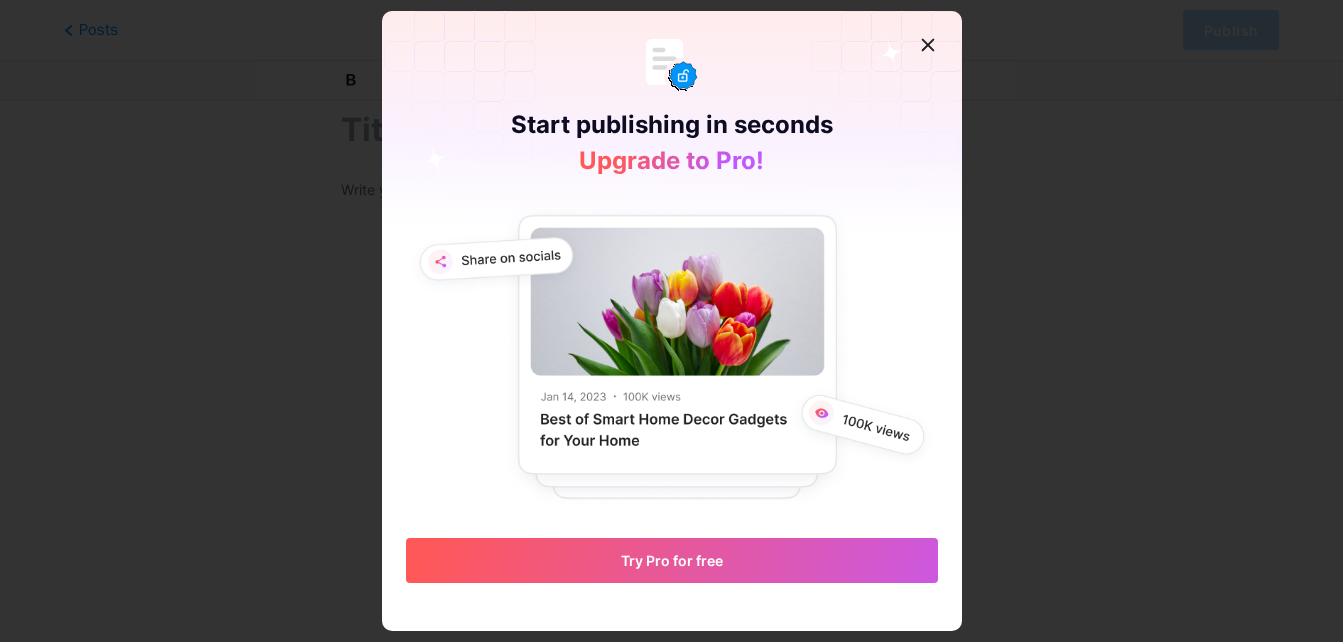 scroll, scrollTop: 0, scrollLeft: 0, axis: both 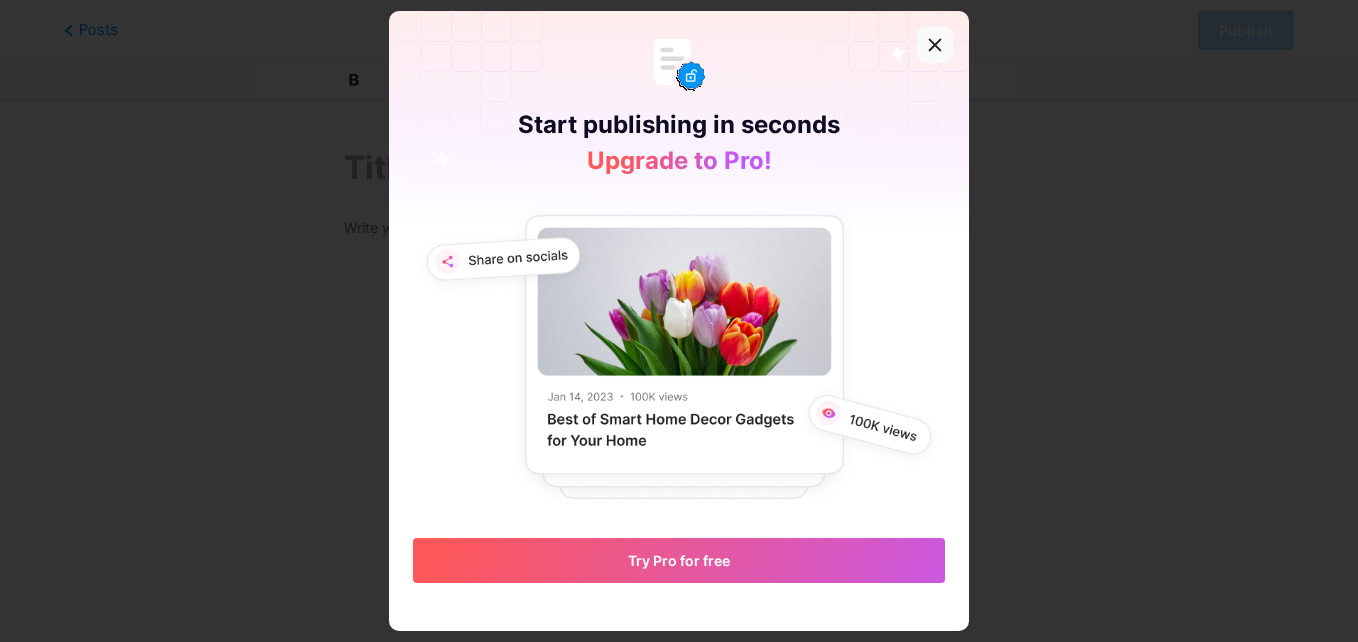 click 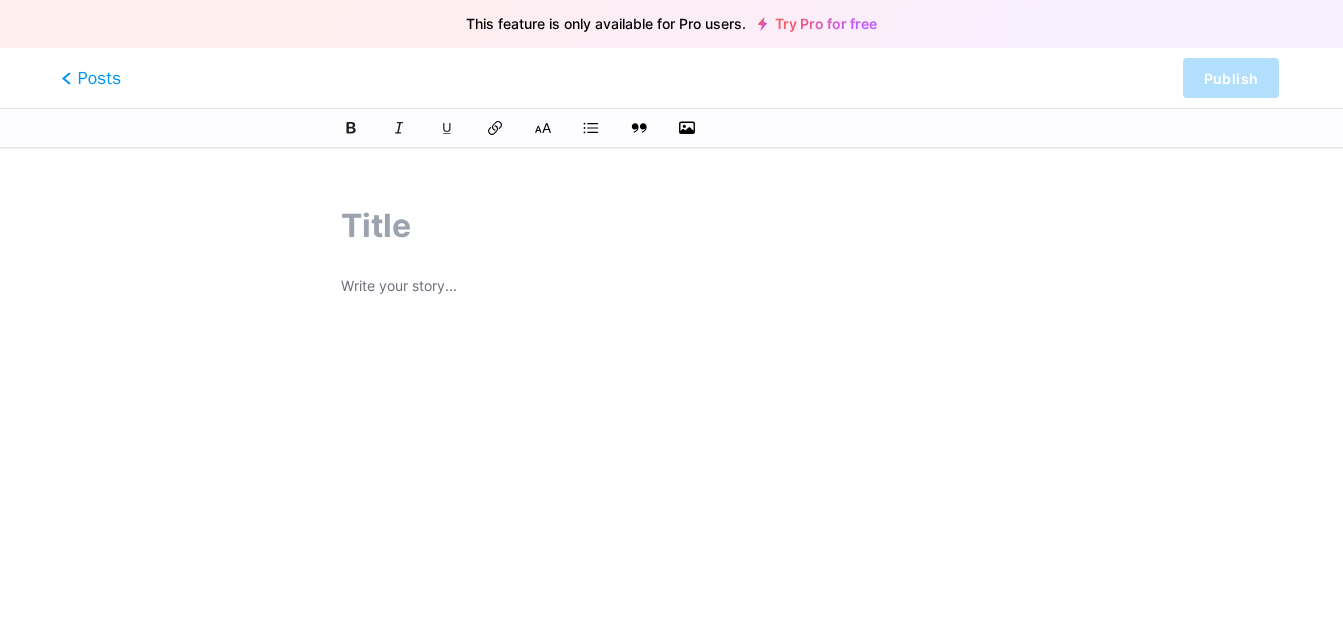 click on "Posts" at bounding box center [91, 78] 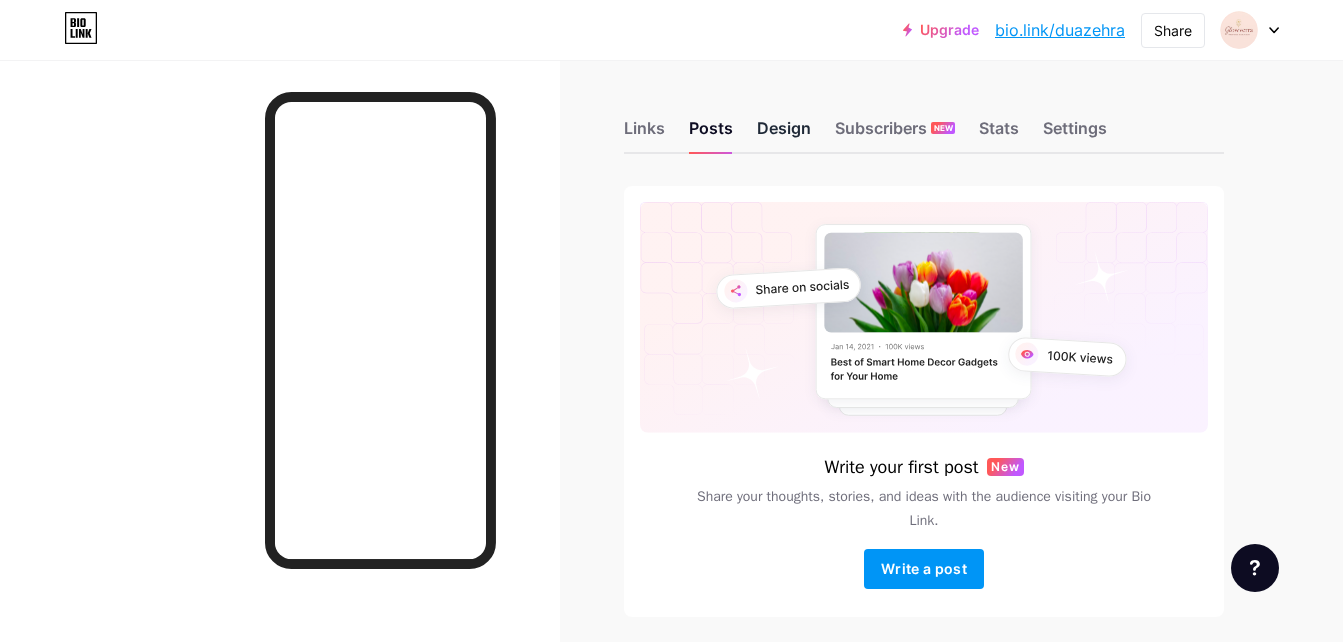 click on "Design" at bounding box center (784, 134) 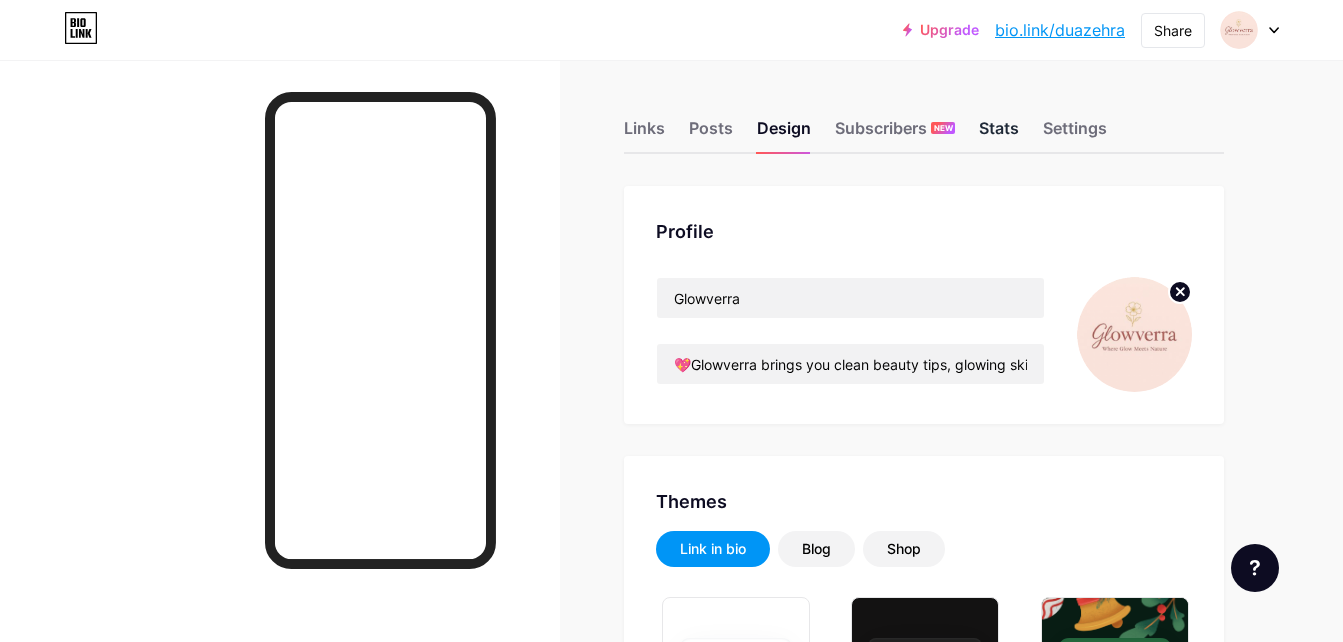 click on "Stats" at bounding box center [999, 134] 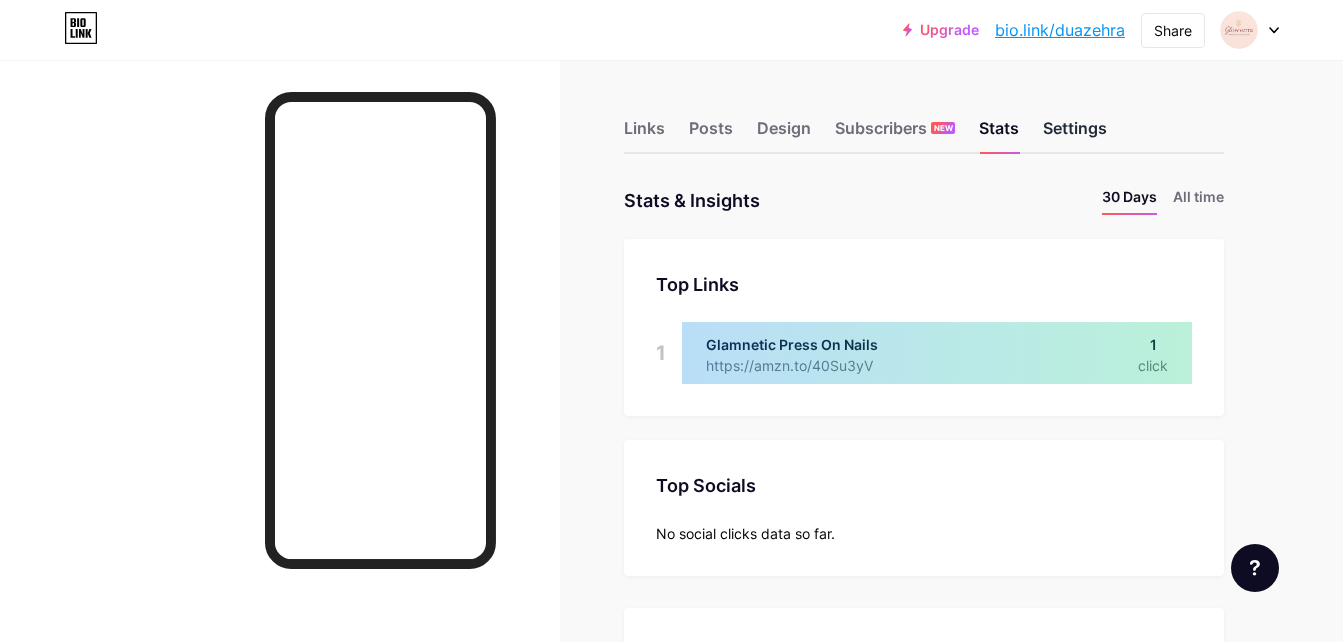 scroll, scrollTop: 999358, scrollLeft: 998657, axis: both 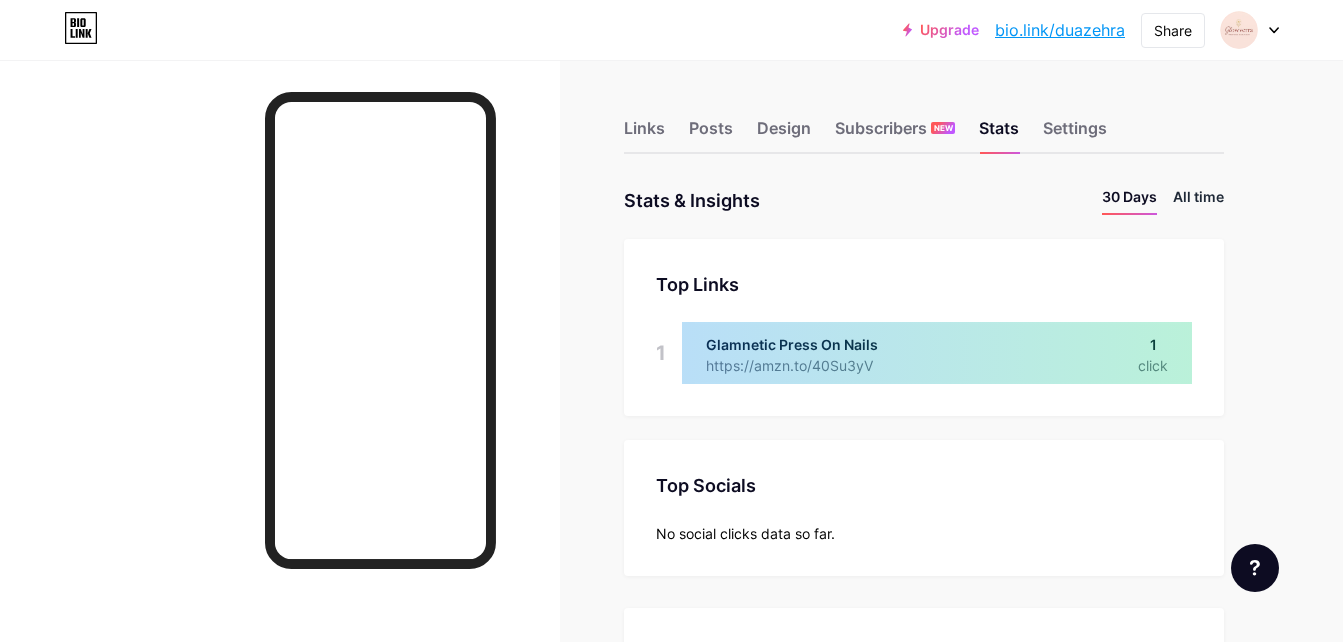 click on "All
time" at bounding box center (1198, 200) 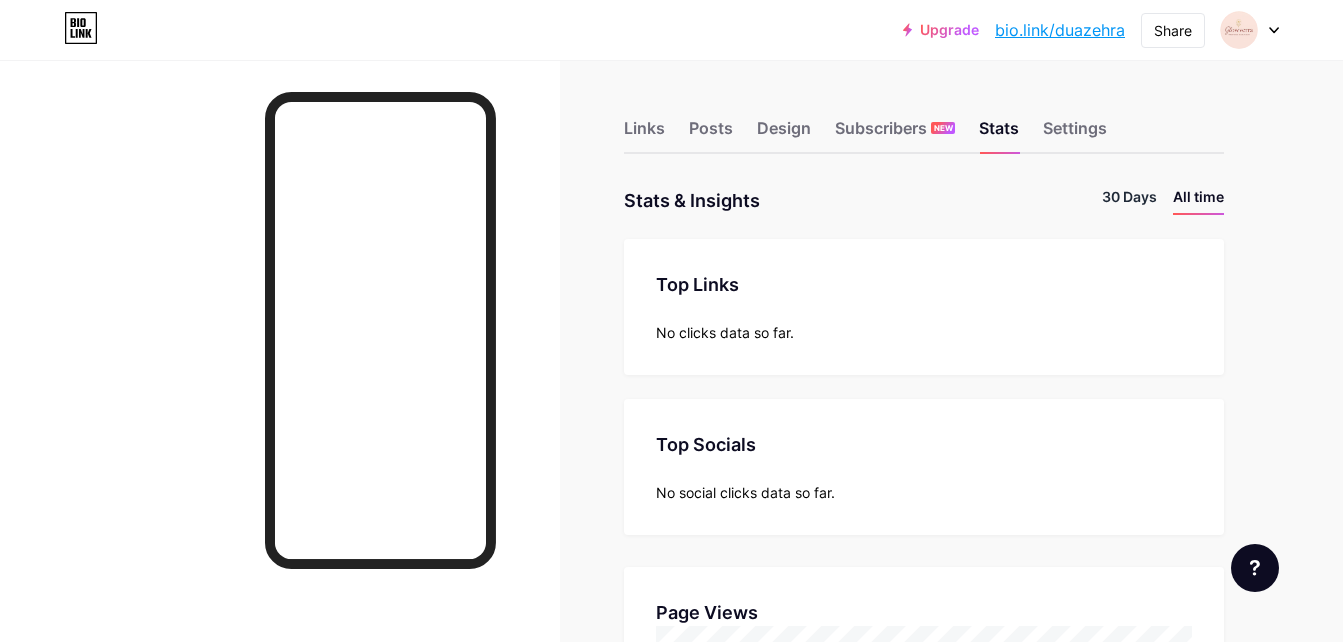 scroll, scrollTop: 999358, scrollLeft: 998657, axis: both 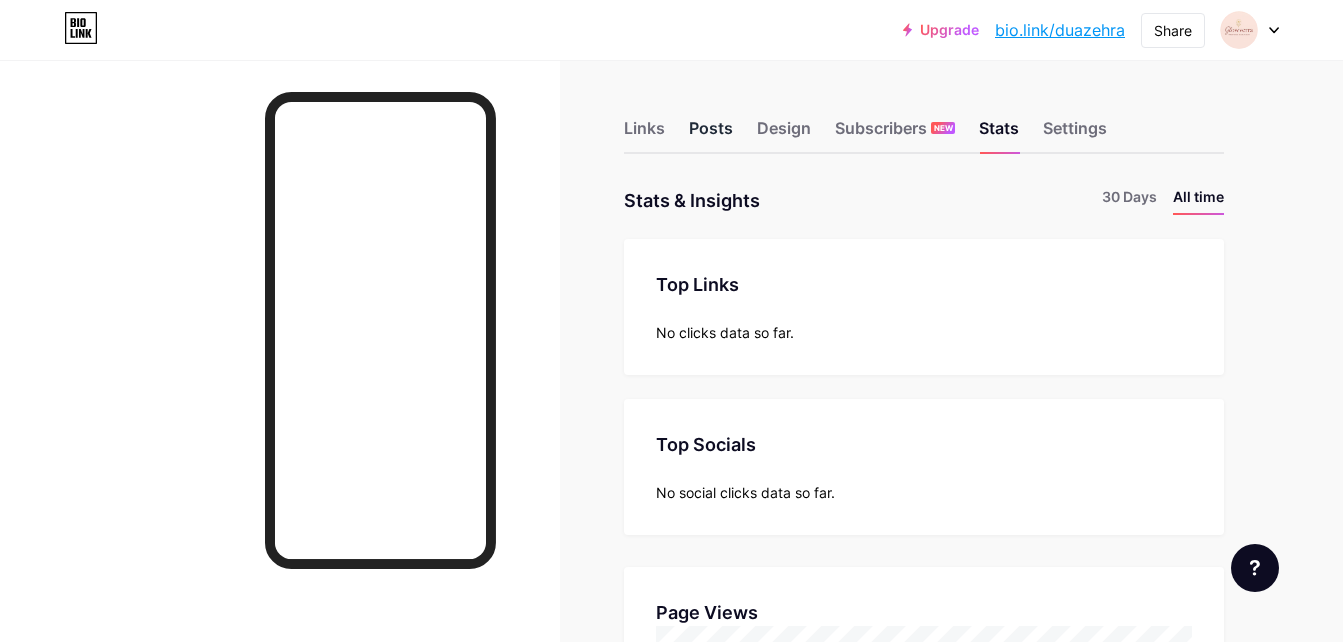 click on "Posts" at bounding box center [711, 134] 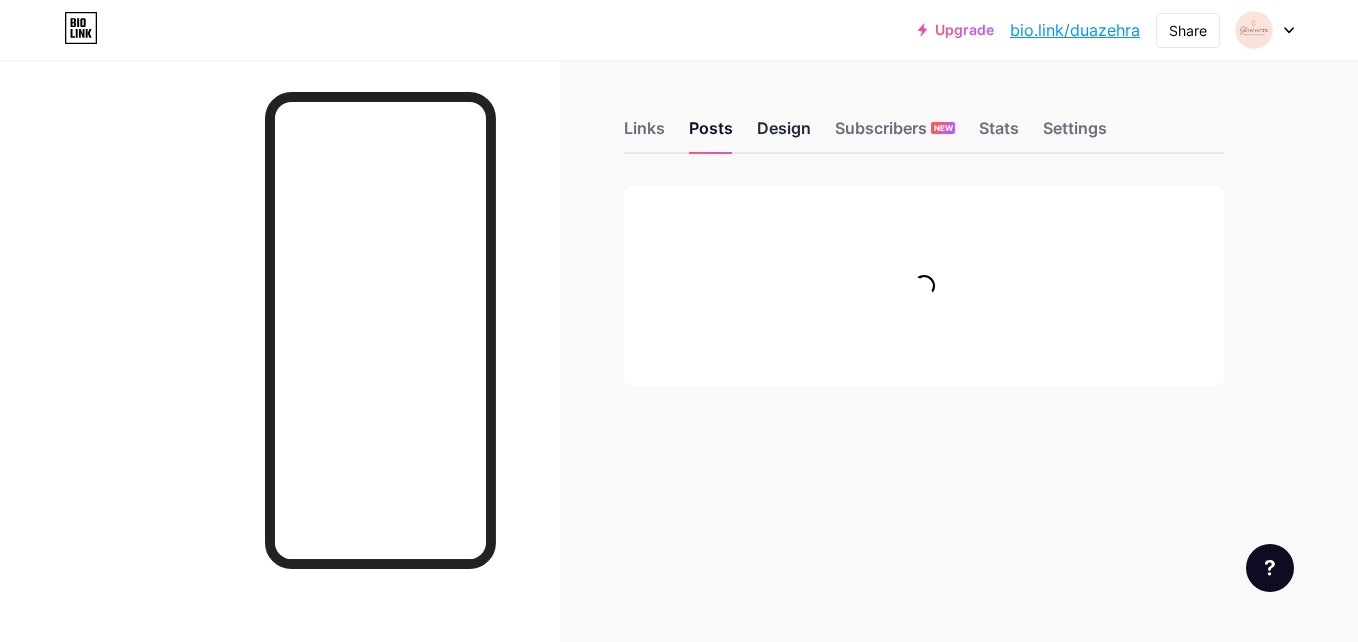click on "Design" at bounding box center (784, 134) 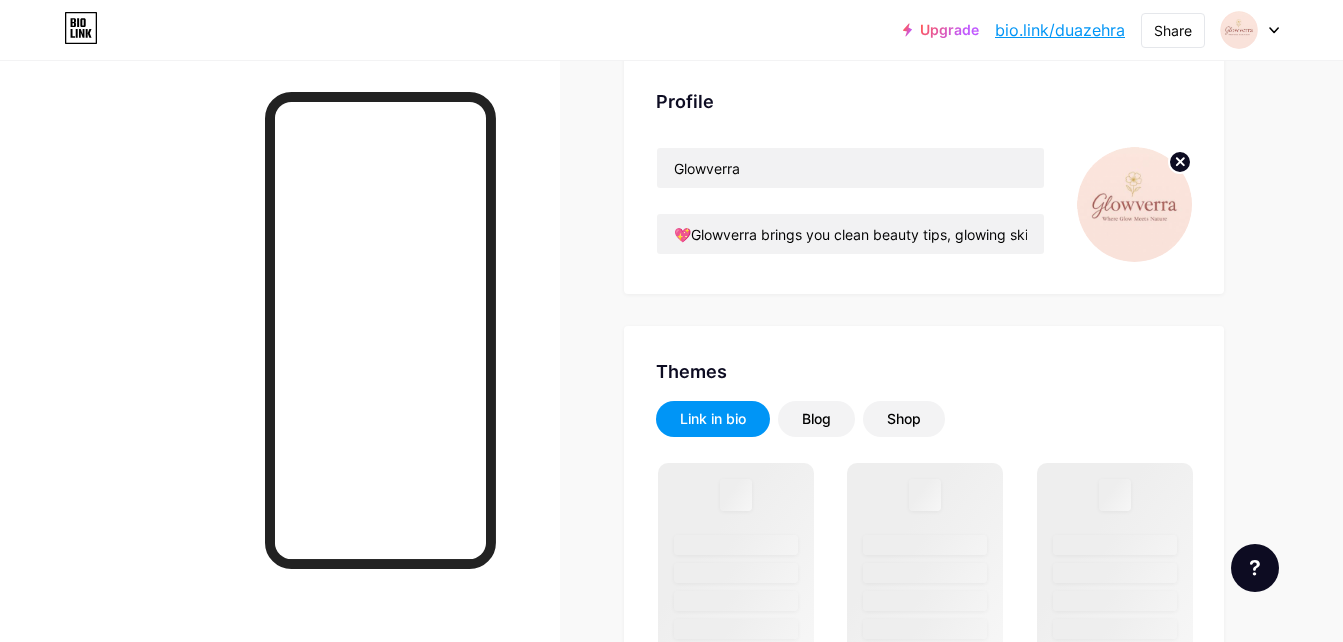 scroll, scrollTop: 280, scrollLeft: 0, axis: vertical 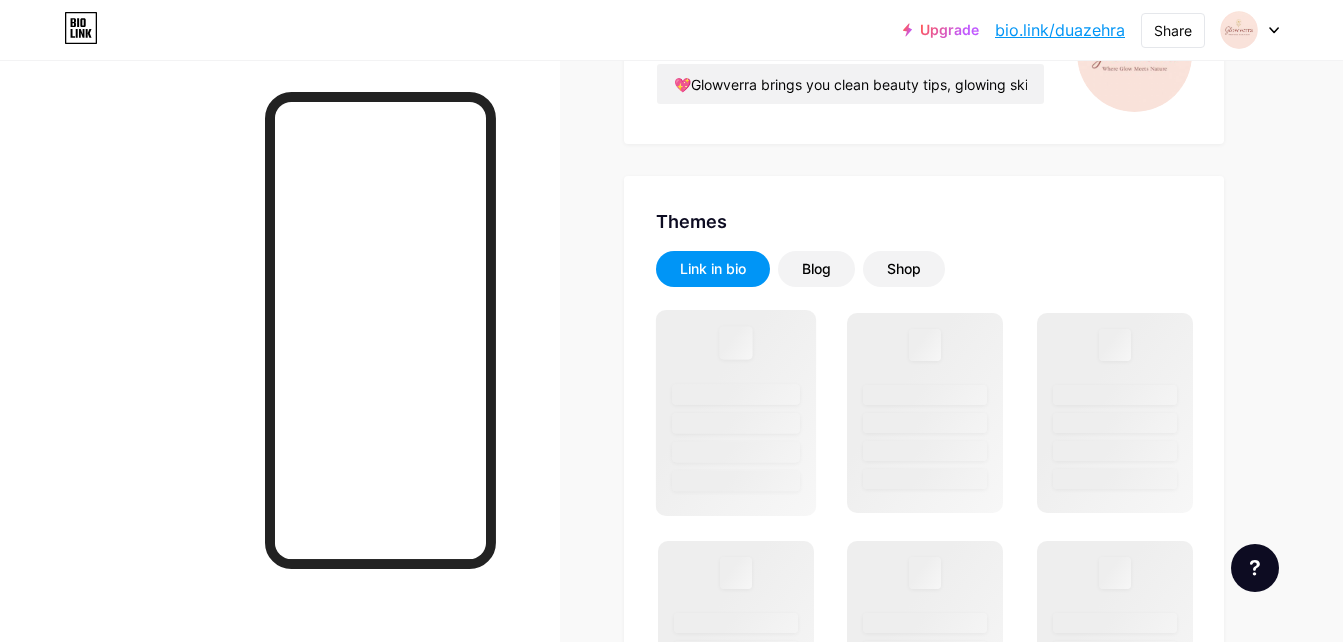click at bounding box center [736, 452] 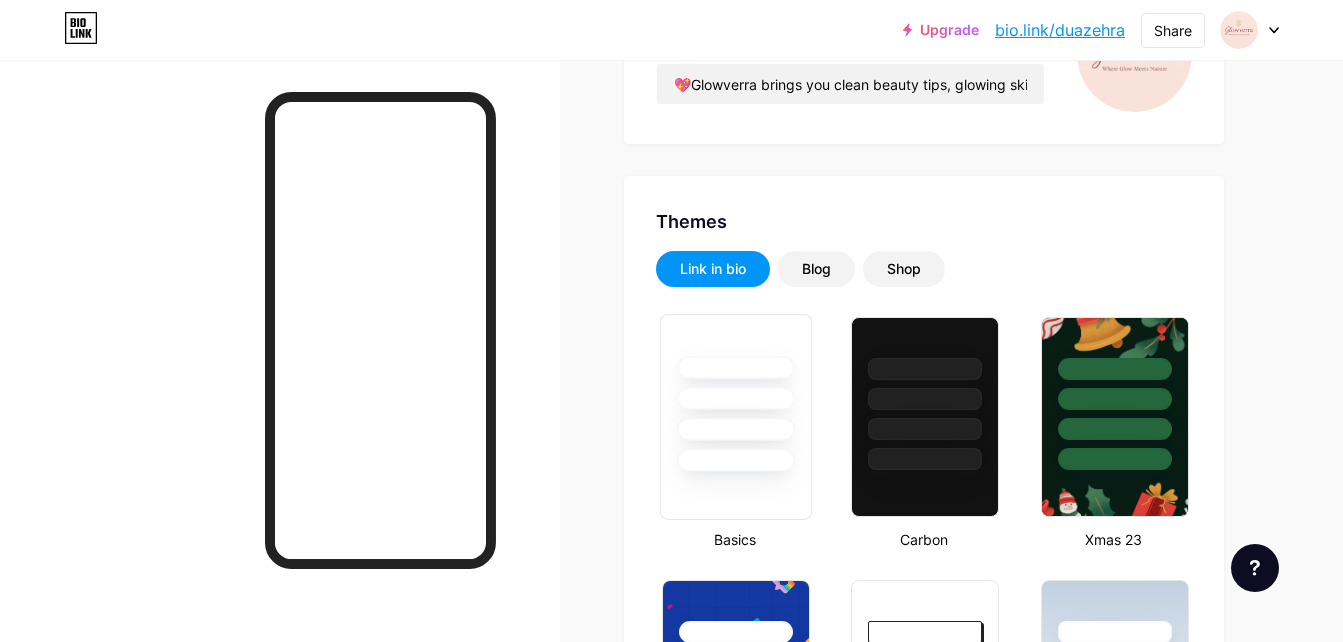 click at bounding box center [736, 393] 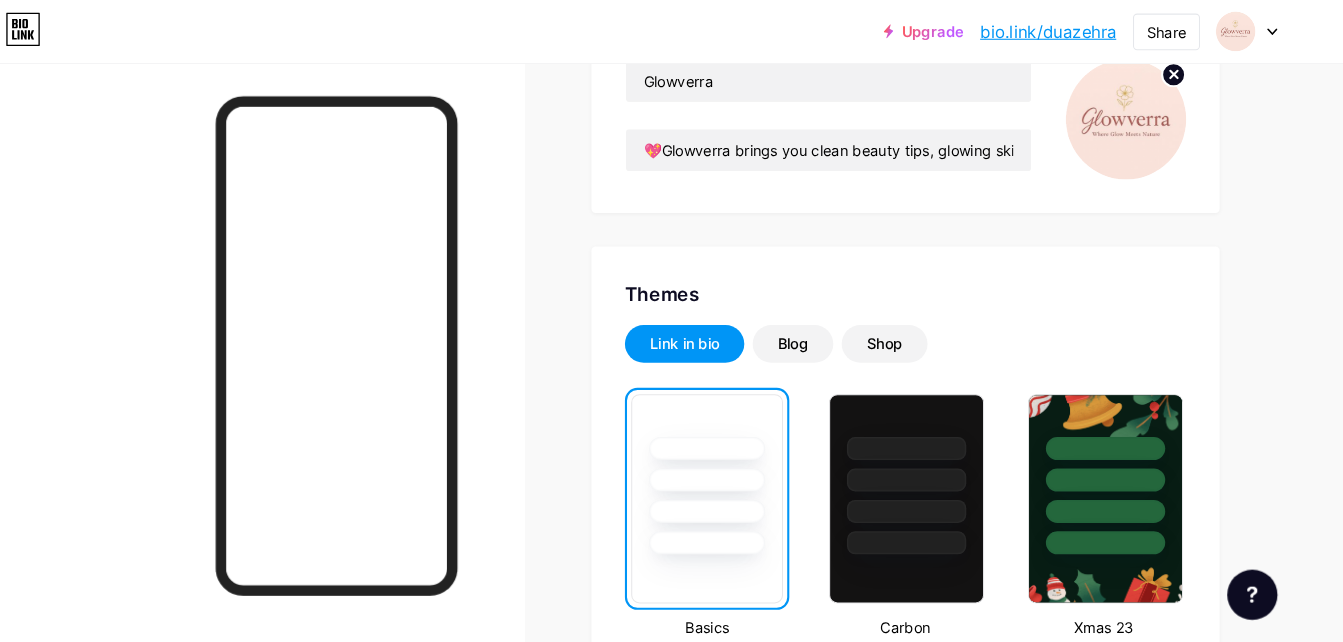 scroll, scrollTop: 210, scrollLeft: 0, axis: vertical 